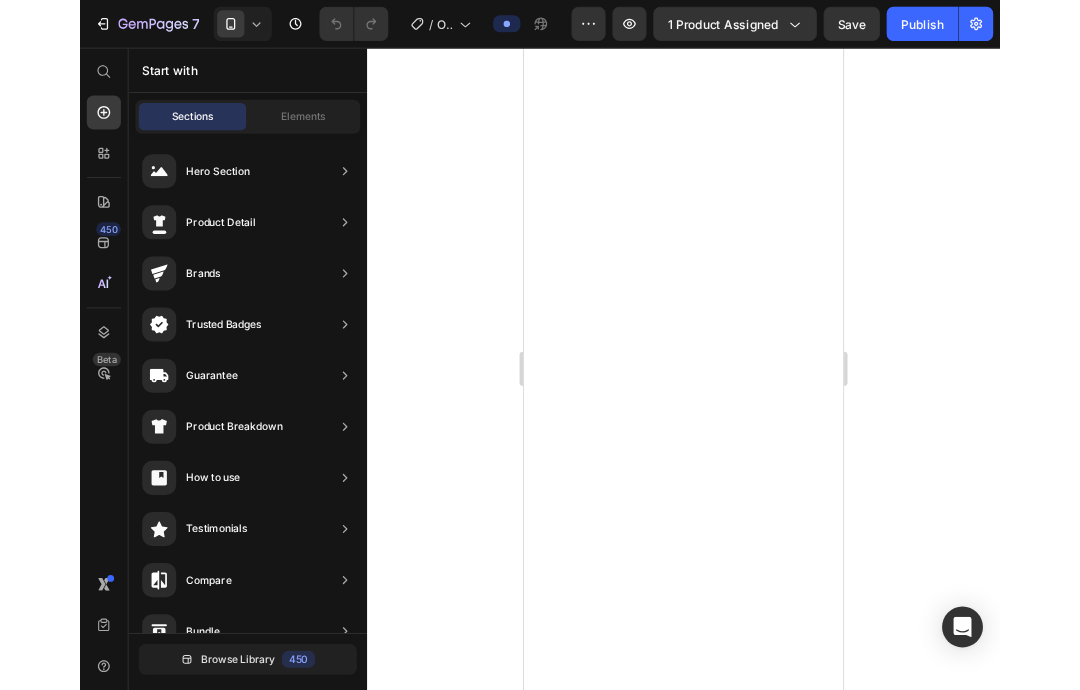 scroll, scrollTop: 0, scrollLeft: 0, axis: both 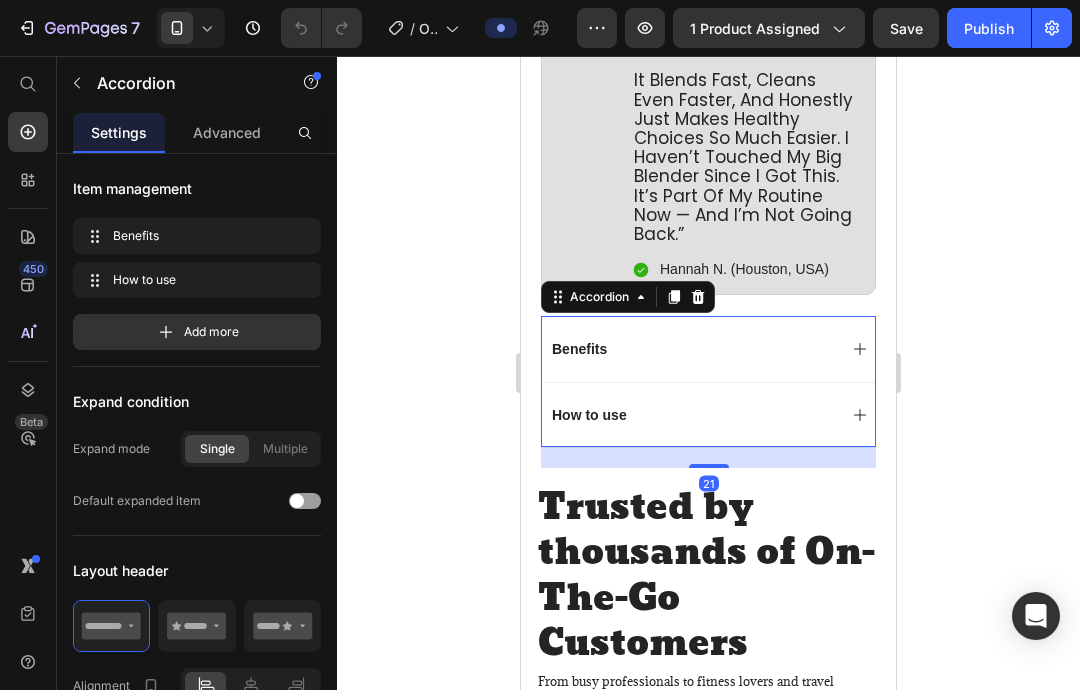 click 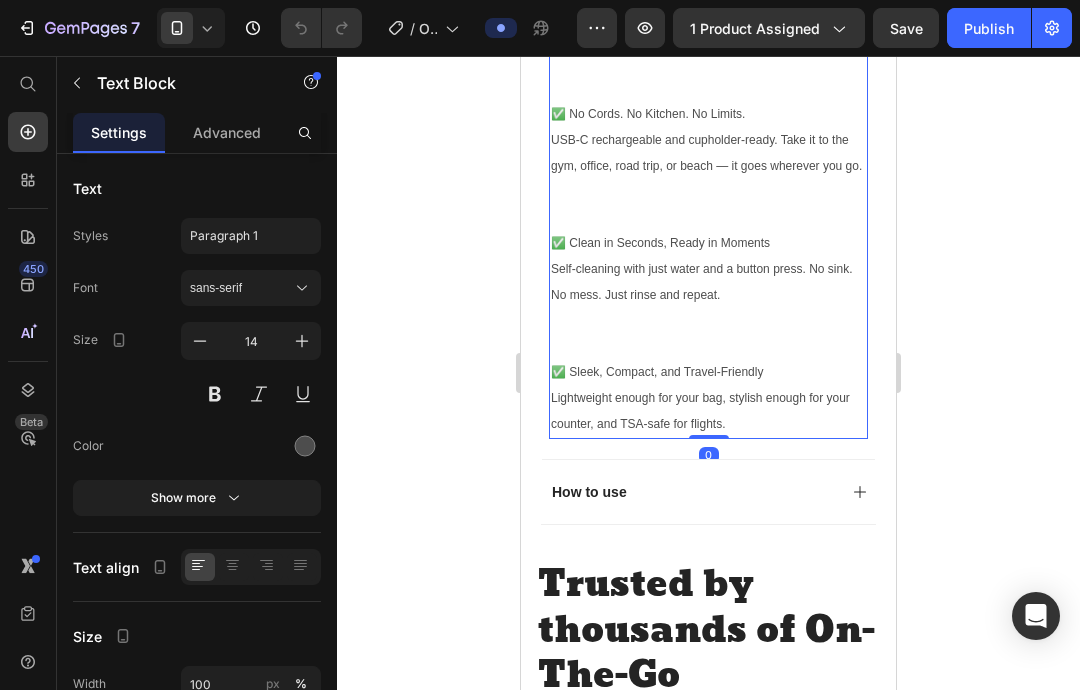scroll, scrollTop: 1894, scrollLeft: 0, axis: vertical 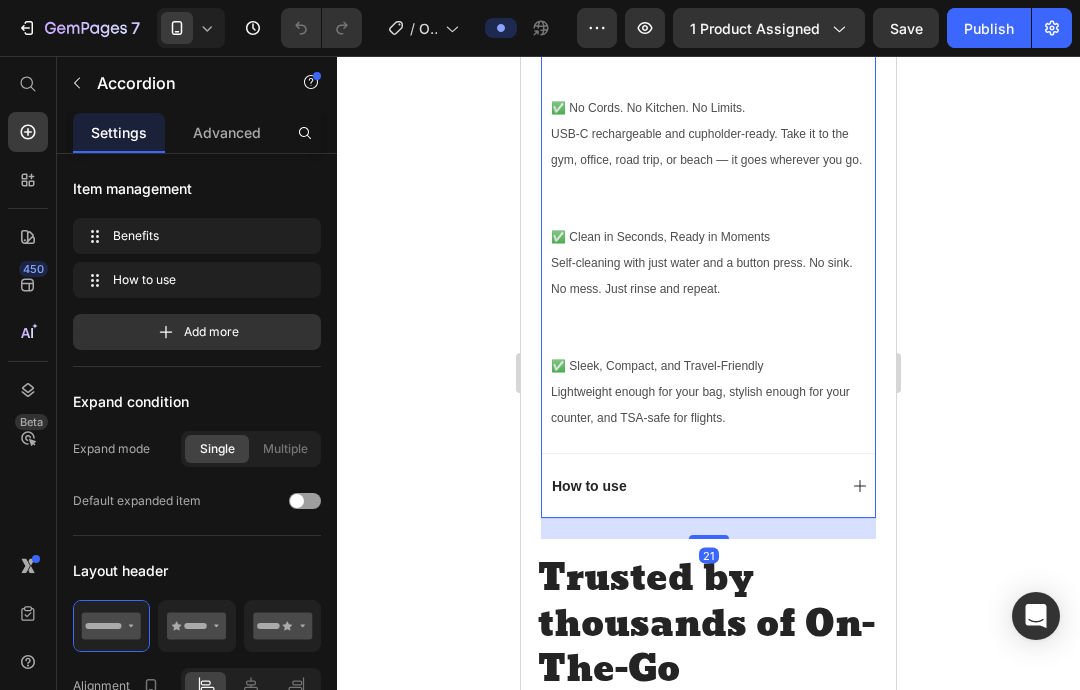 click 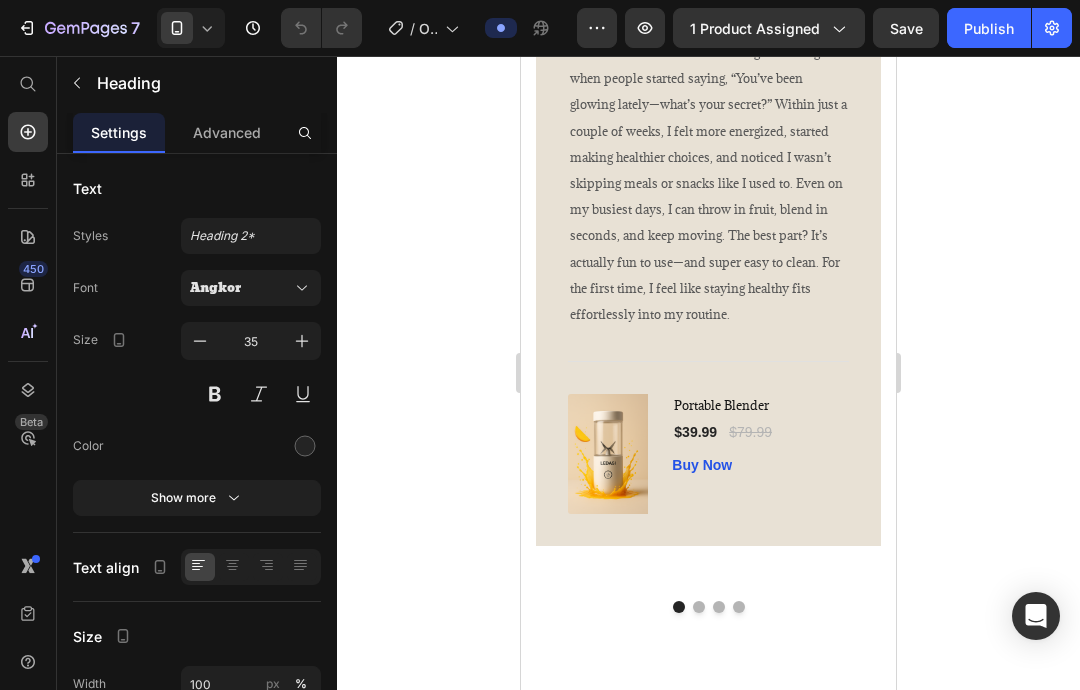 scroll, scrollTop: 4650, scrollLeft: 0, axis: vertical 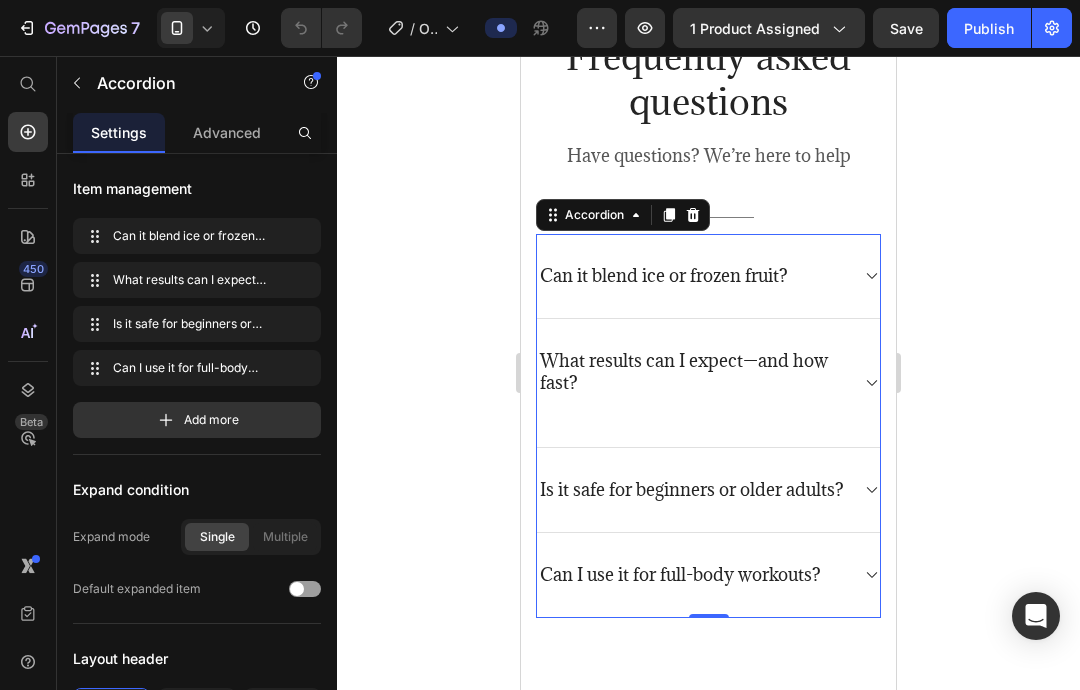 click 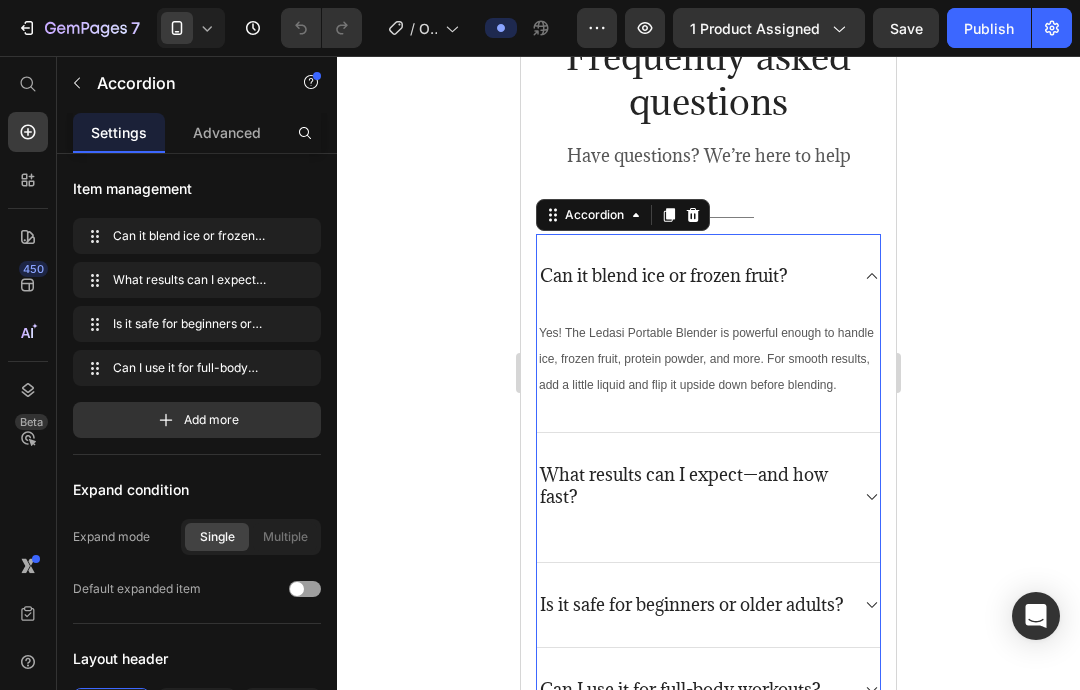 click 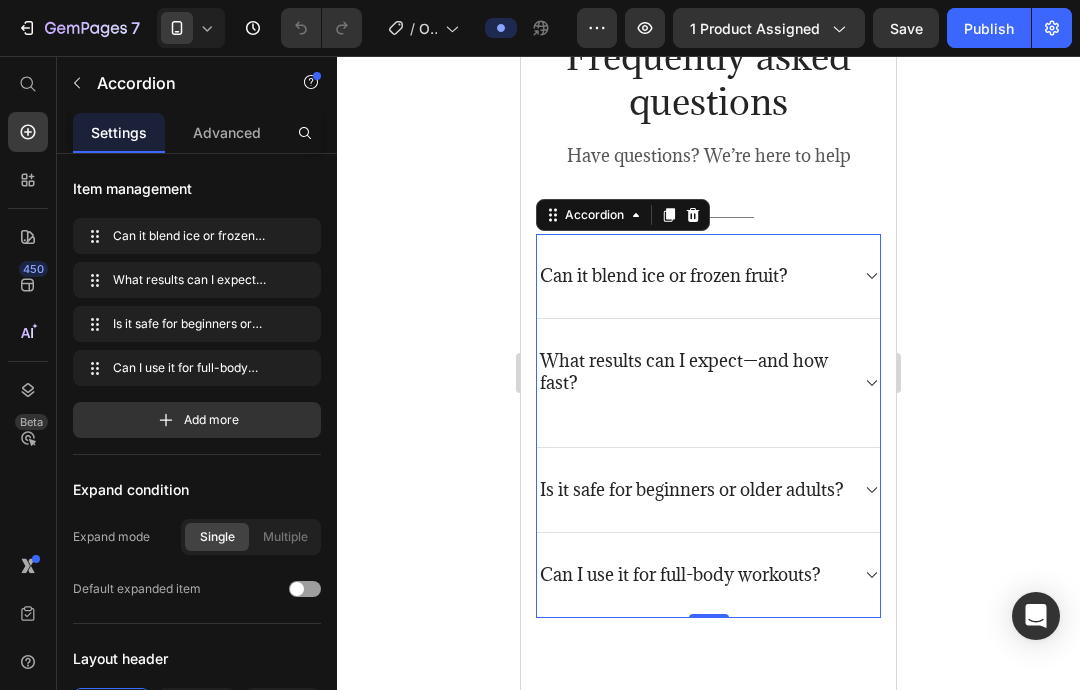 click 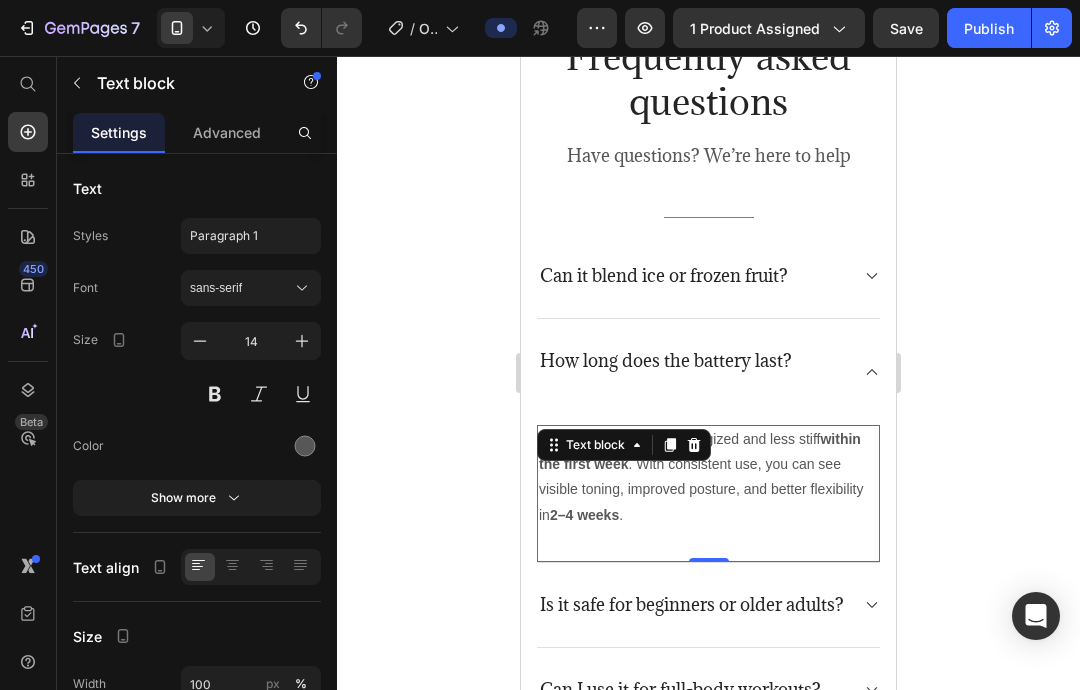 click on "2–4 weeks" at bounding box center [584, 515] 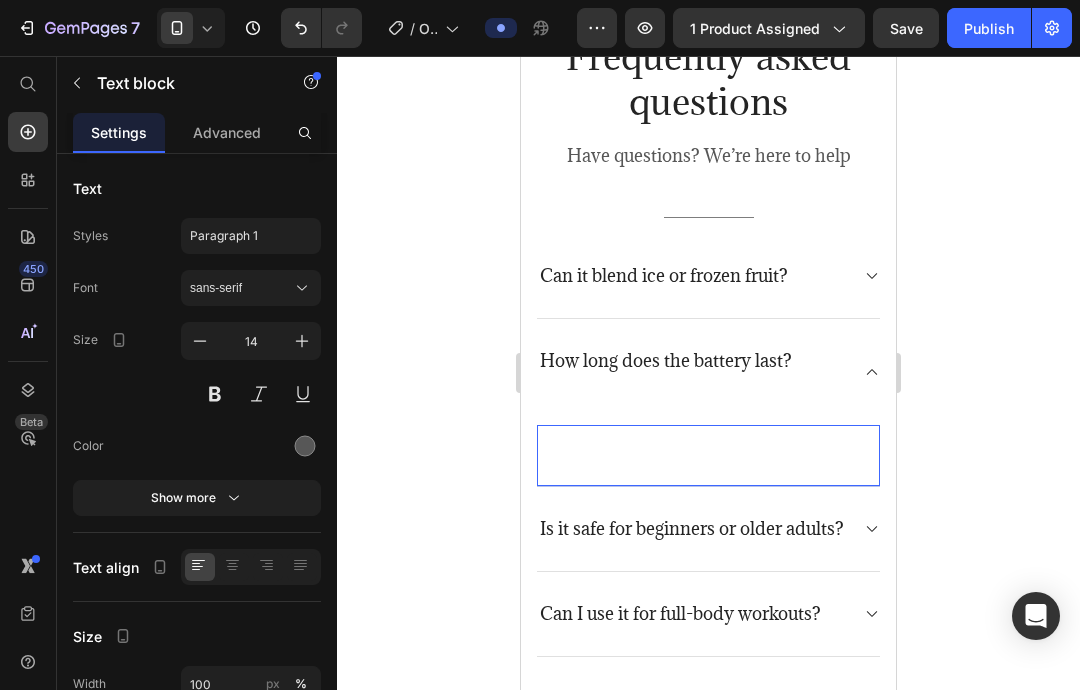 type 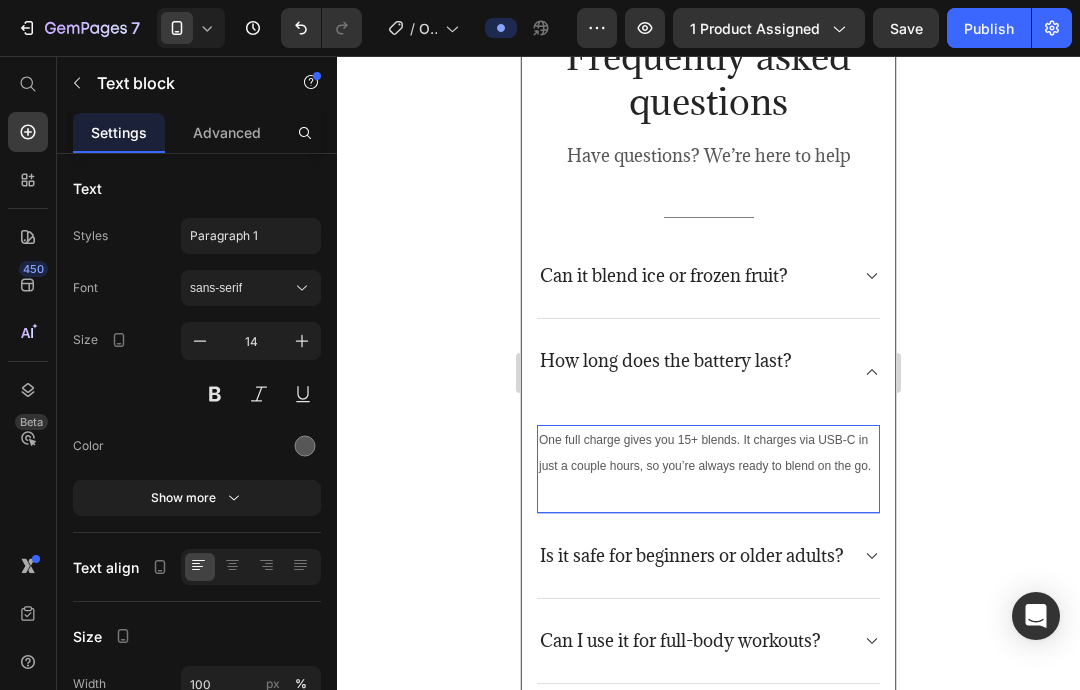 click 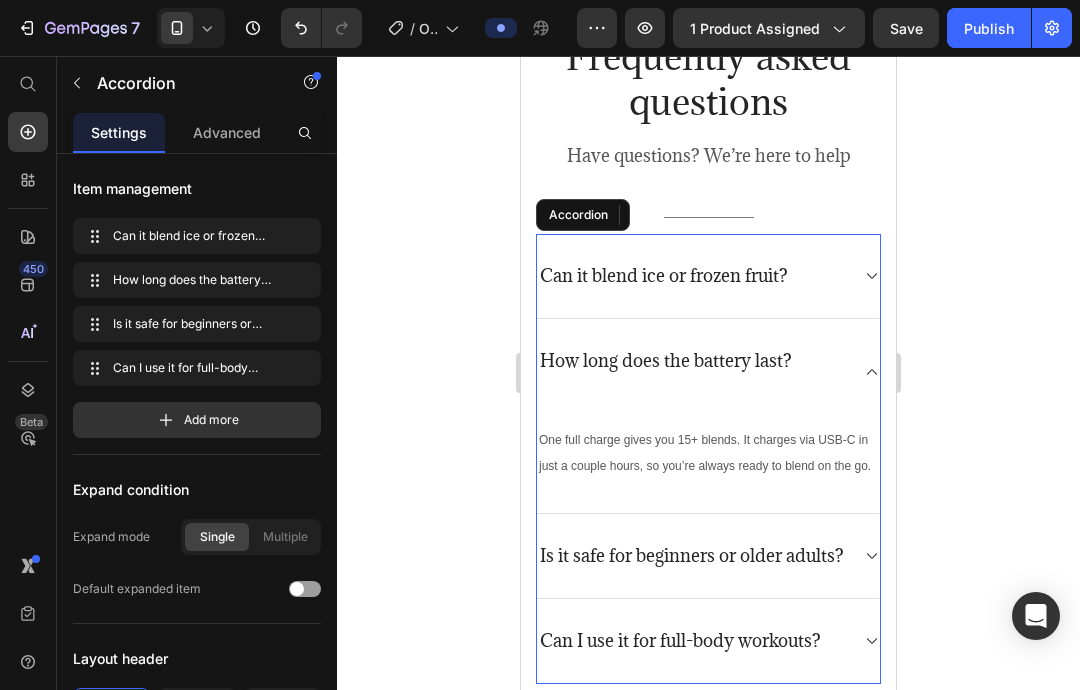 click 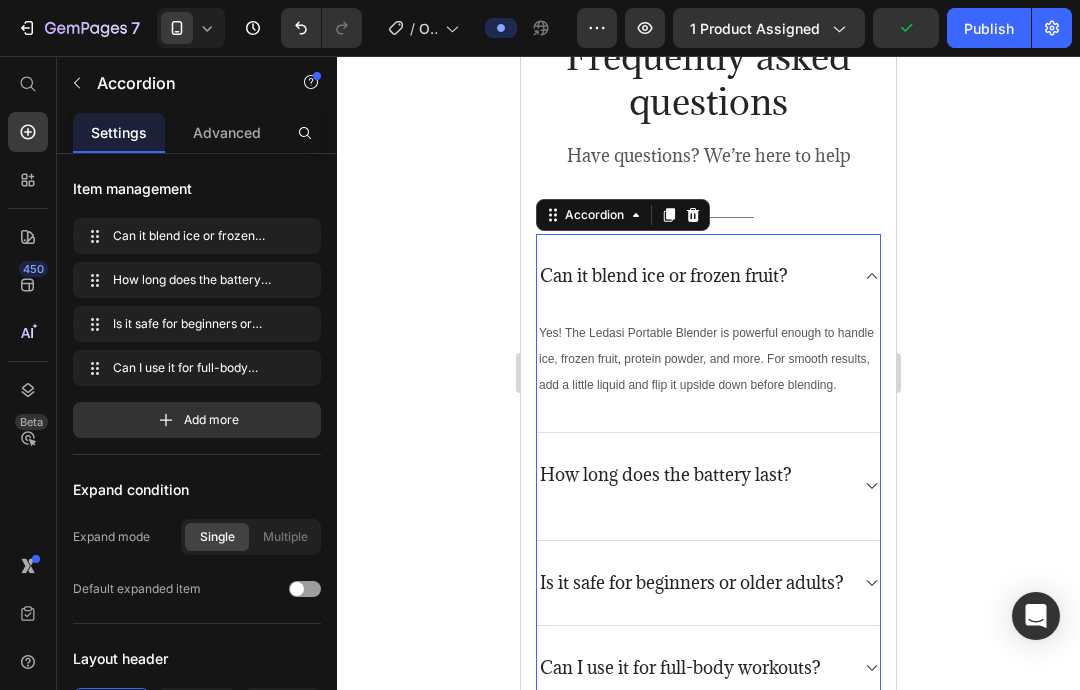 click 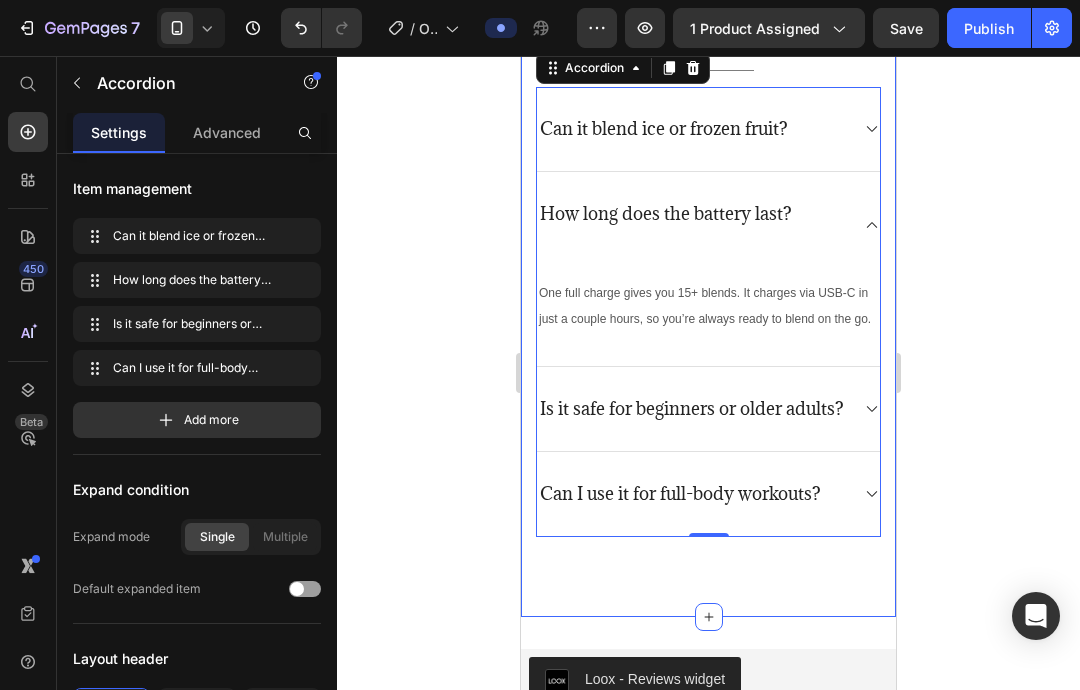 scroll, scrollTop: 5999, scrollLeft: 0, axis: vertical 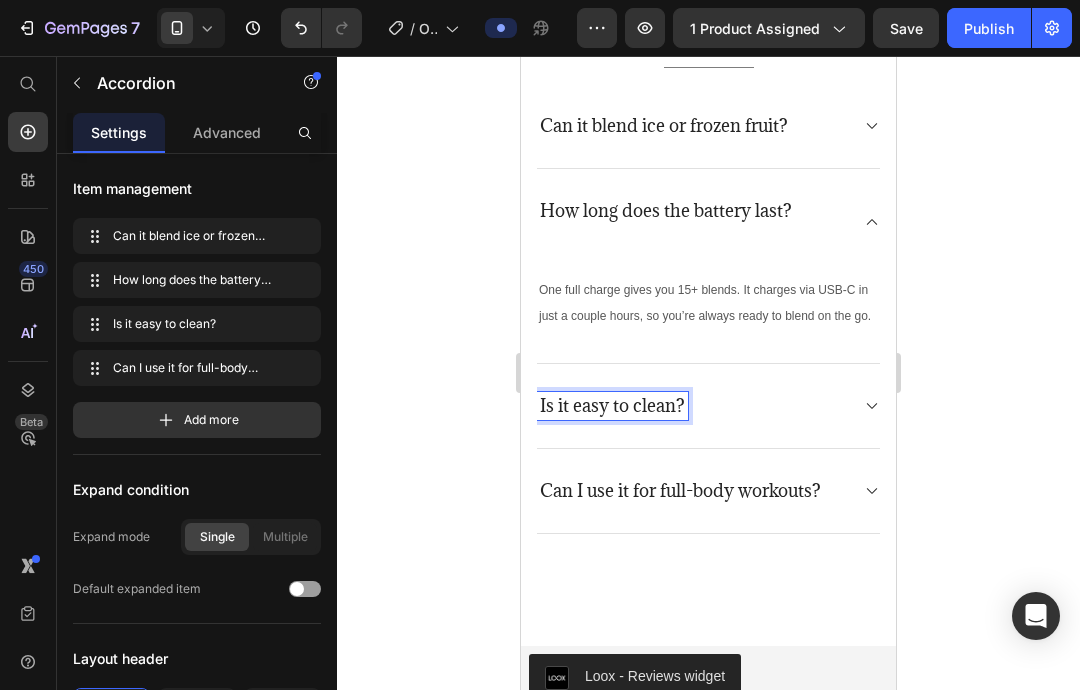 drag, startPoint x: 105, startPoint y: 301, endPoint x: 988, endPoint y: 324, distance: 883.2995 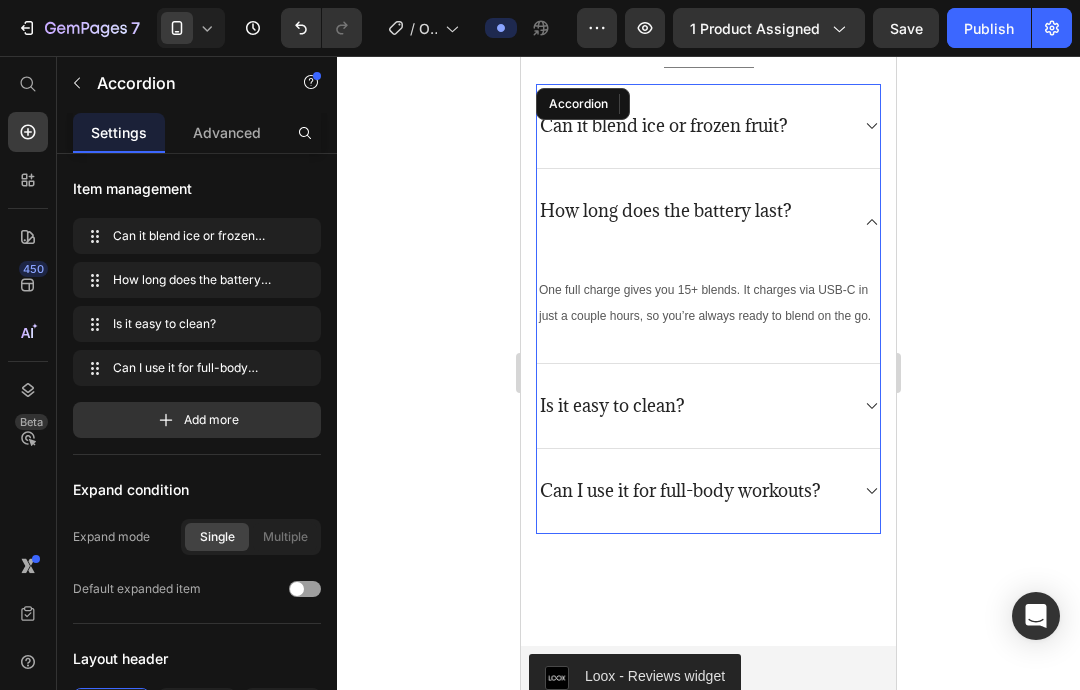 drag, startPoint x: 988, startPoint y: 324, endPoint x: -1, endPoint y: -1, distance: 1041.0312 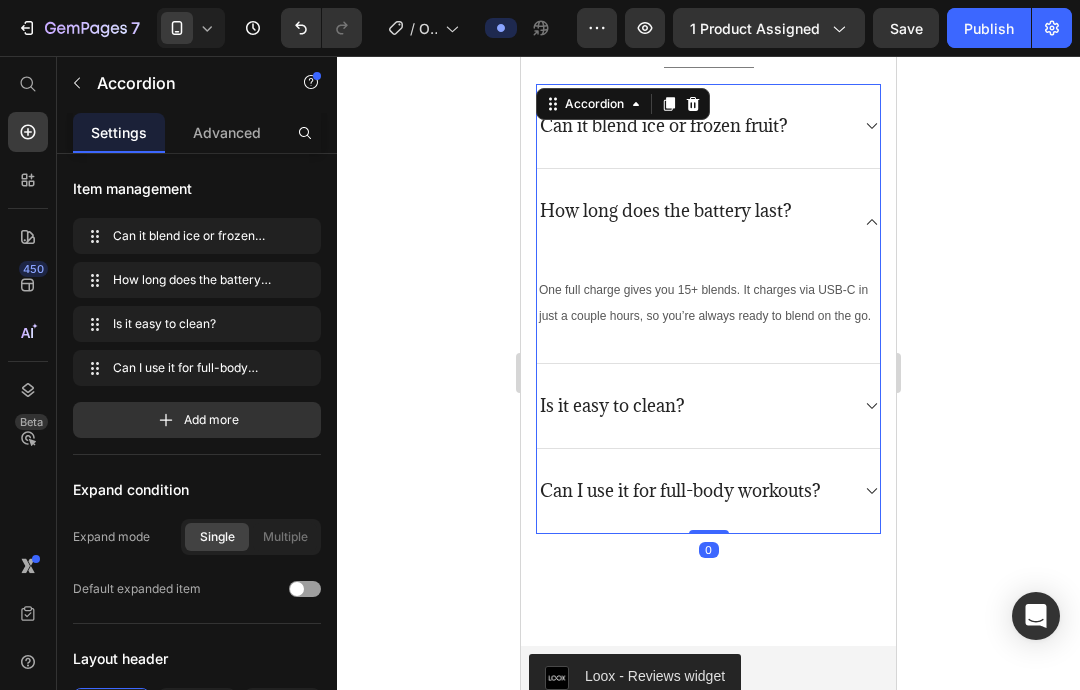 click 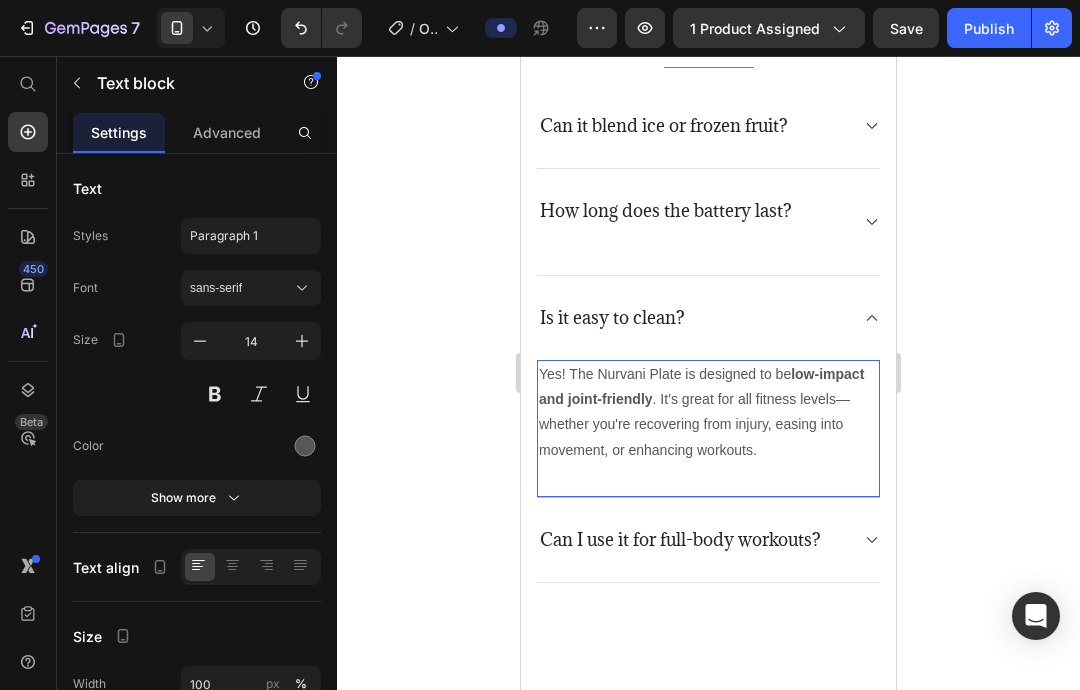 click on "Yes! The Nurvani Plate is designed to be  low-impact and joint-friendly . It’s great for all fitness levels—whether you're recovering from injury, easing into movement, or enhancing workouts." at bounding box center [708, 412] 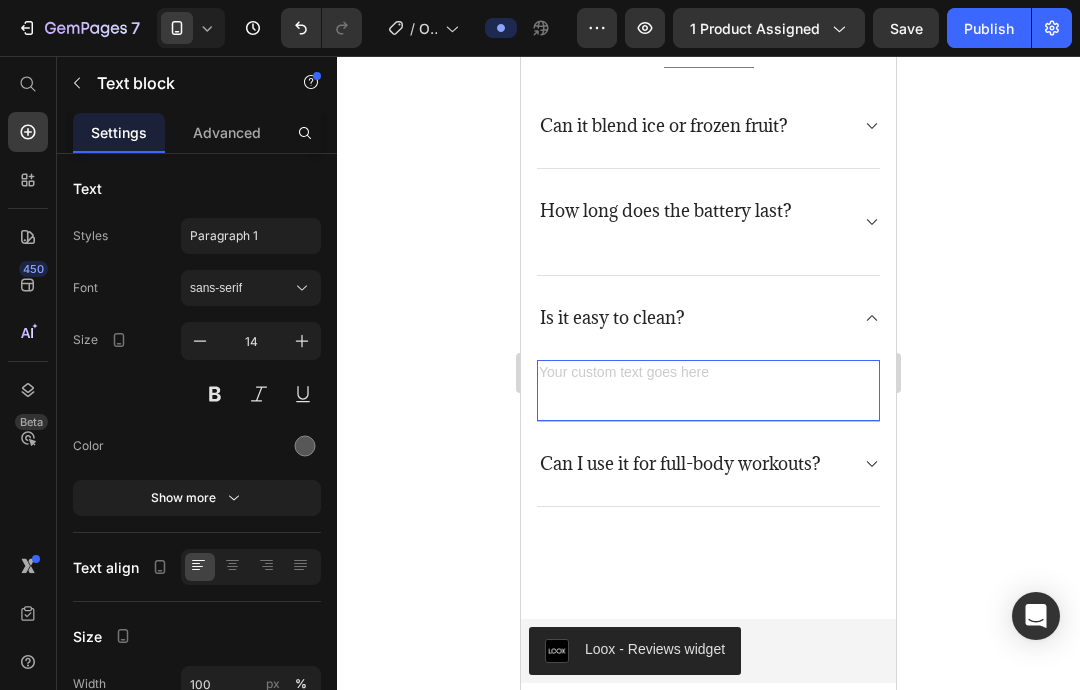 type 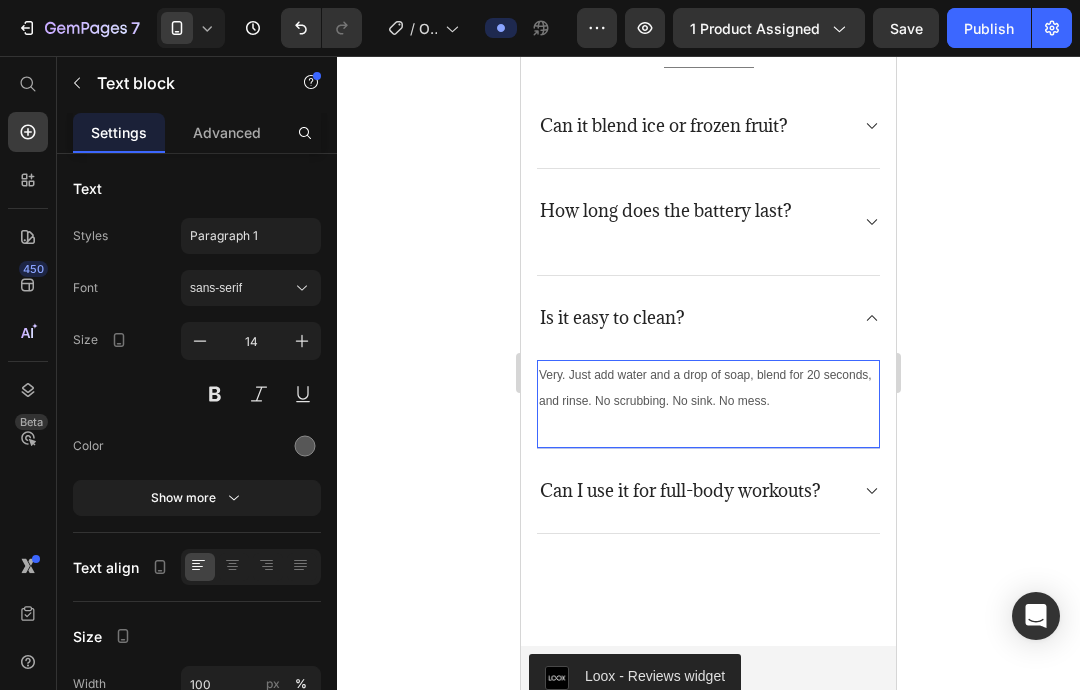 click 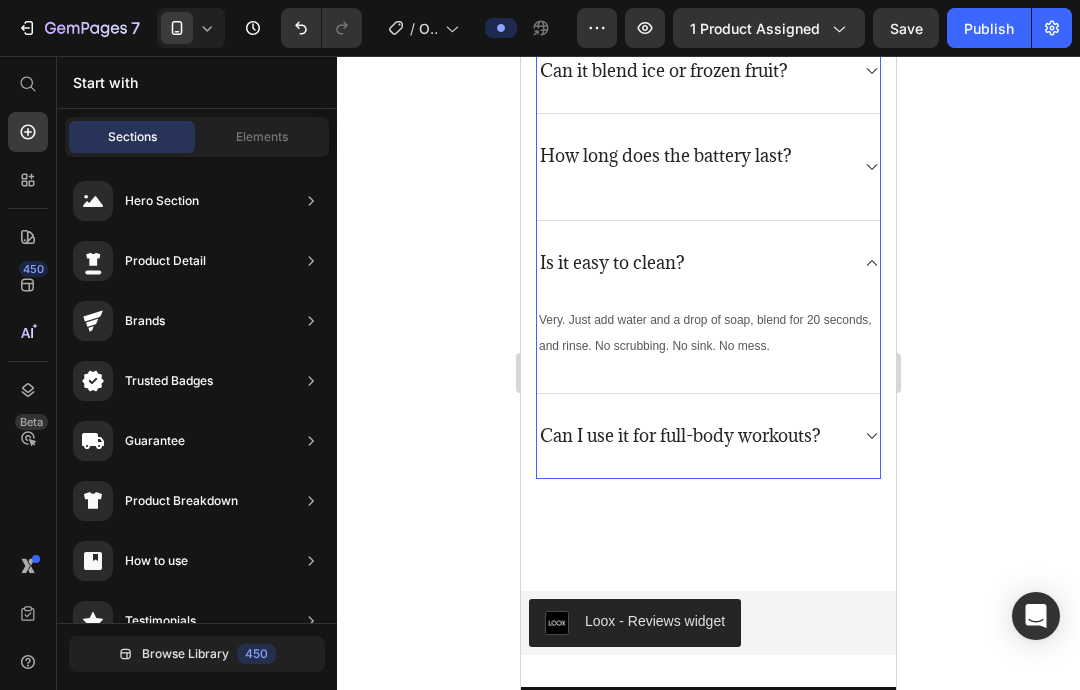 scroll, scrollTop: 6105, scrollLeft: 0, axis: vertical 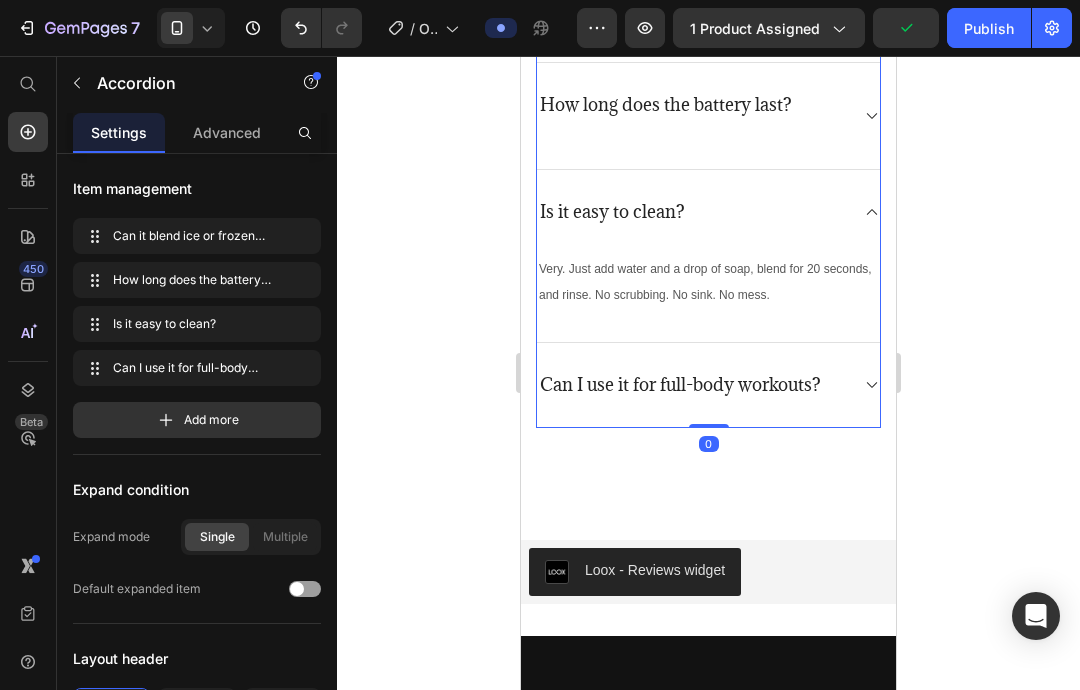 click 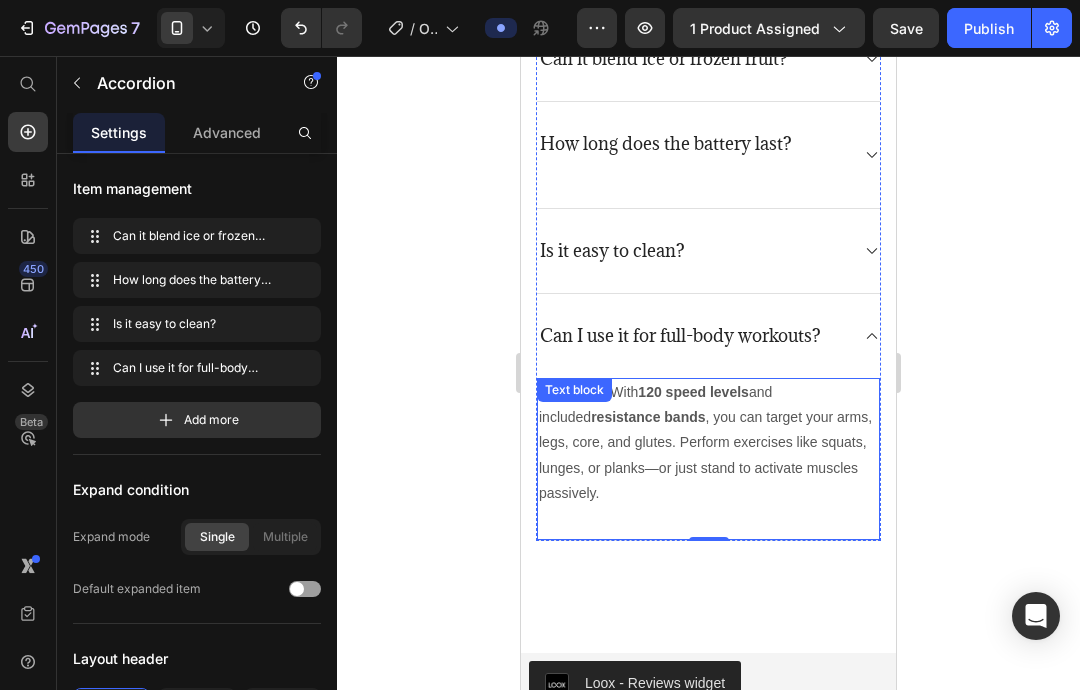 scroll, scrollTop: 6059, scrollLeft: 0, axis: vertical 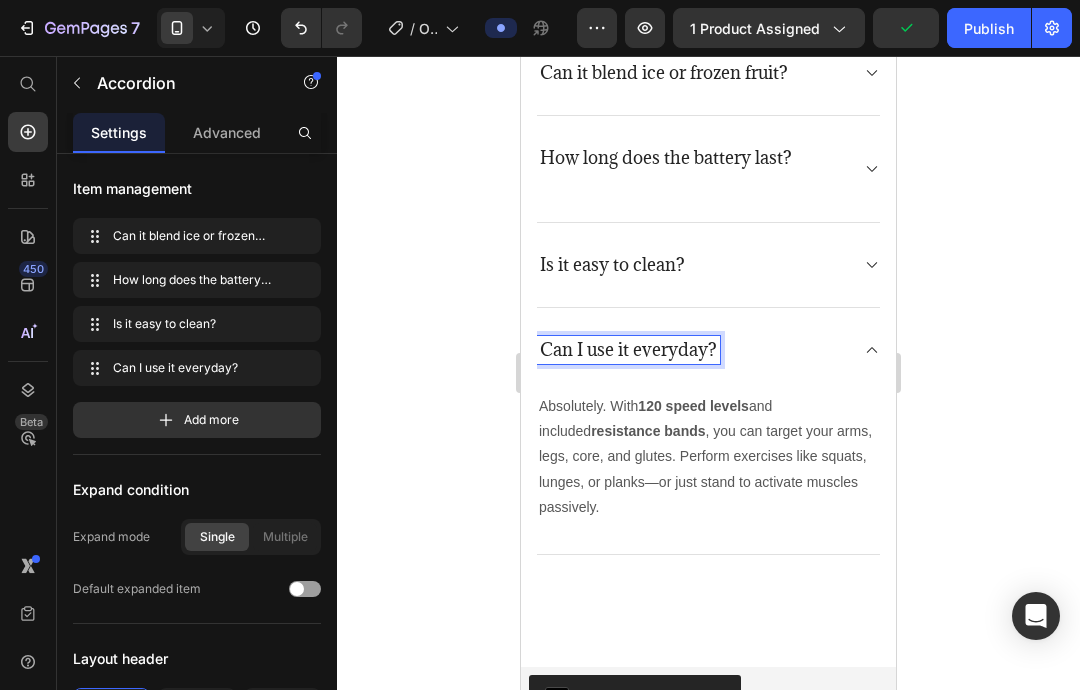 click 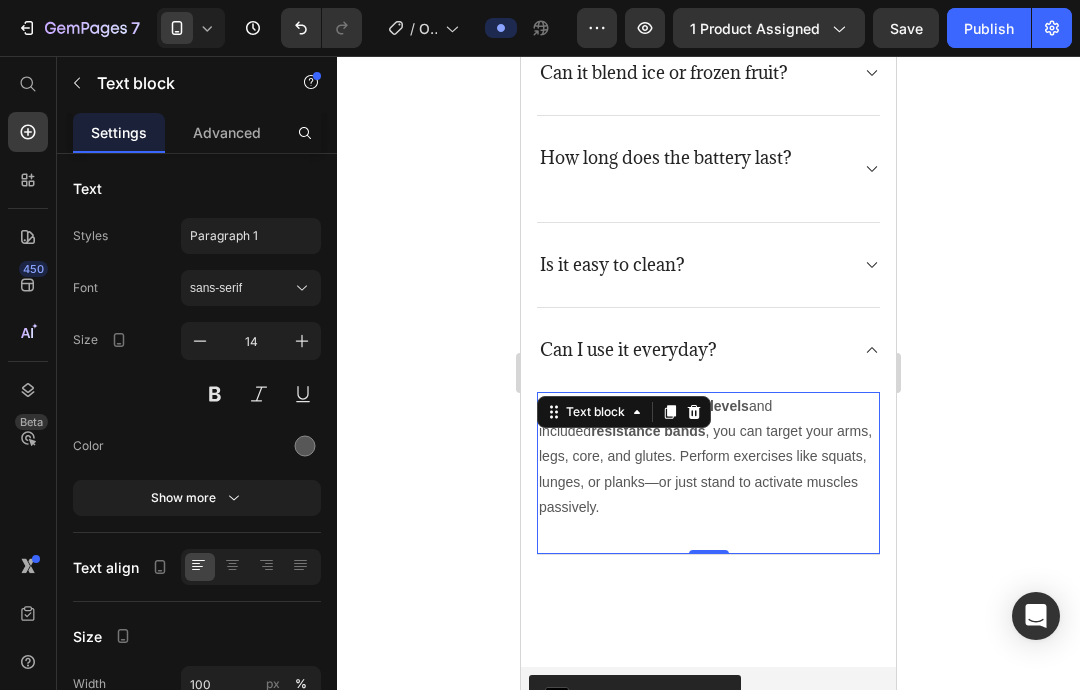 click on "Absolutely. With  120 speed levels  and included  resistance bands , you can target your arms, legs, core, and glutes. Perform exercises like squats, lunges, or planks—or just stand to activate muscles passively." at bounding box center (708, 457) 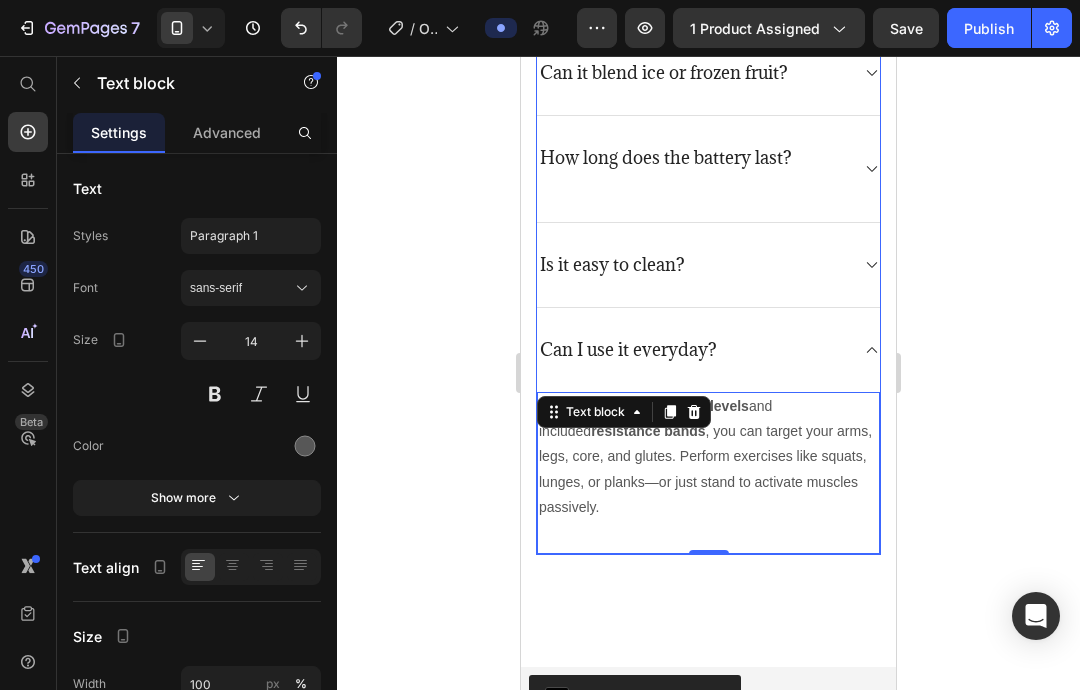 click on "Can I use it everyday?" at bounding box center [628, 350] 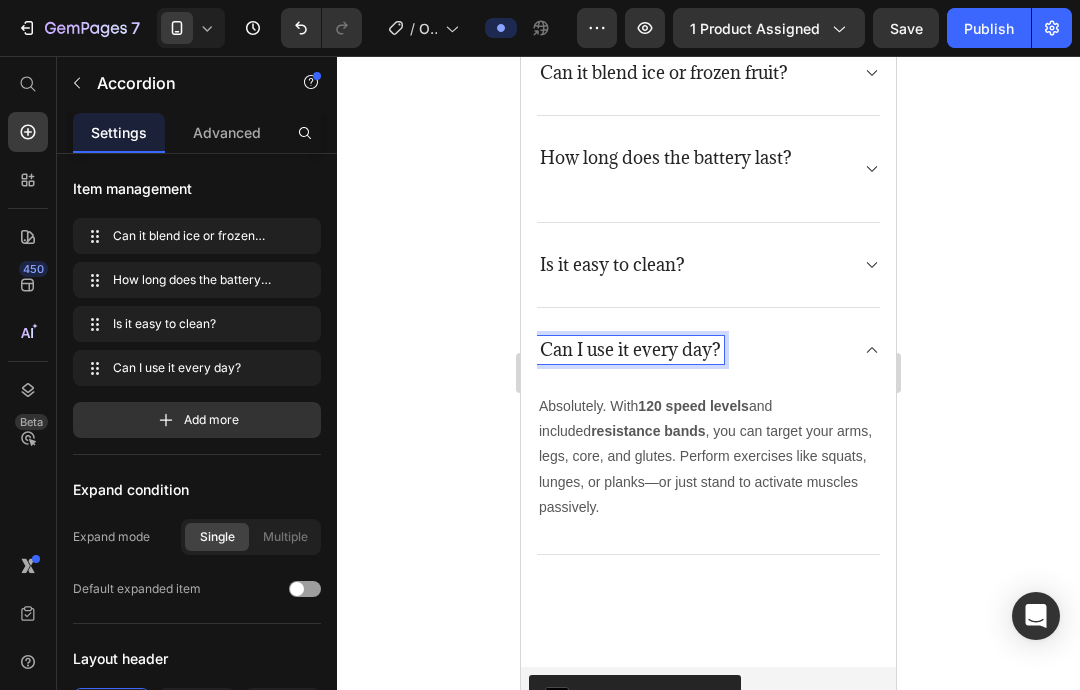 click 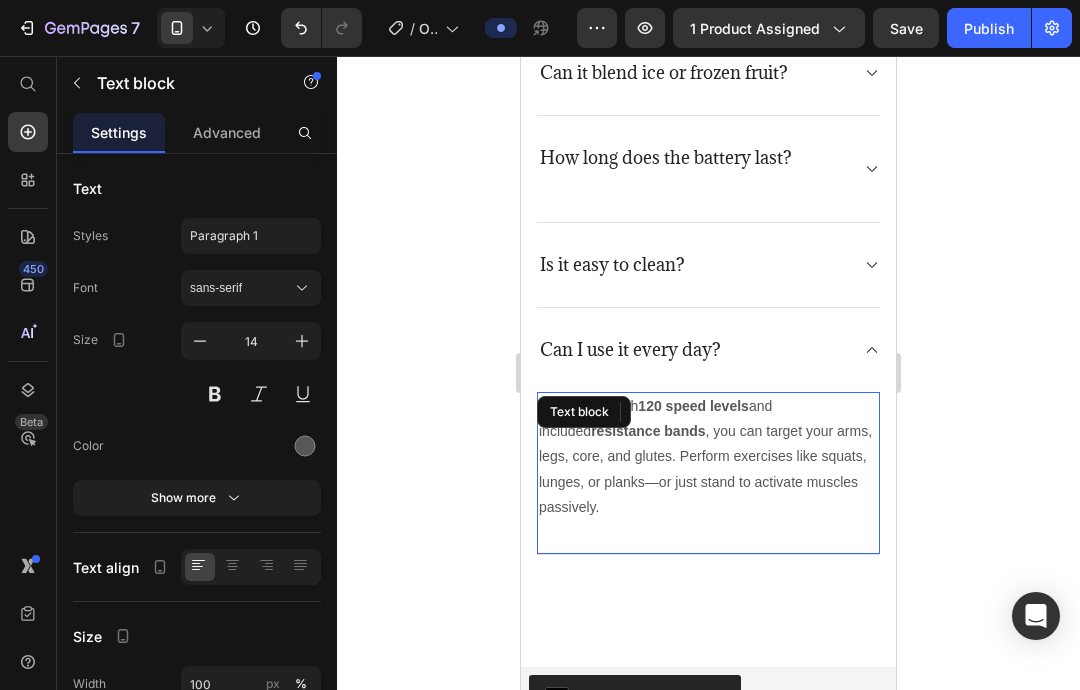 click on "Absolutely. With  120 speed levels  and included  resistance bands , you can target your arms, legs, core, and glutes. Perform exercises like squats, lunges, or planks—or just stand to activate muscles passively." at bounding box center [708, 457] 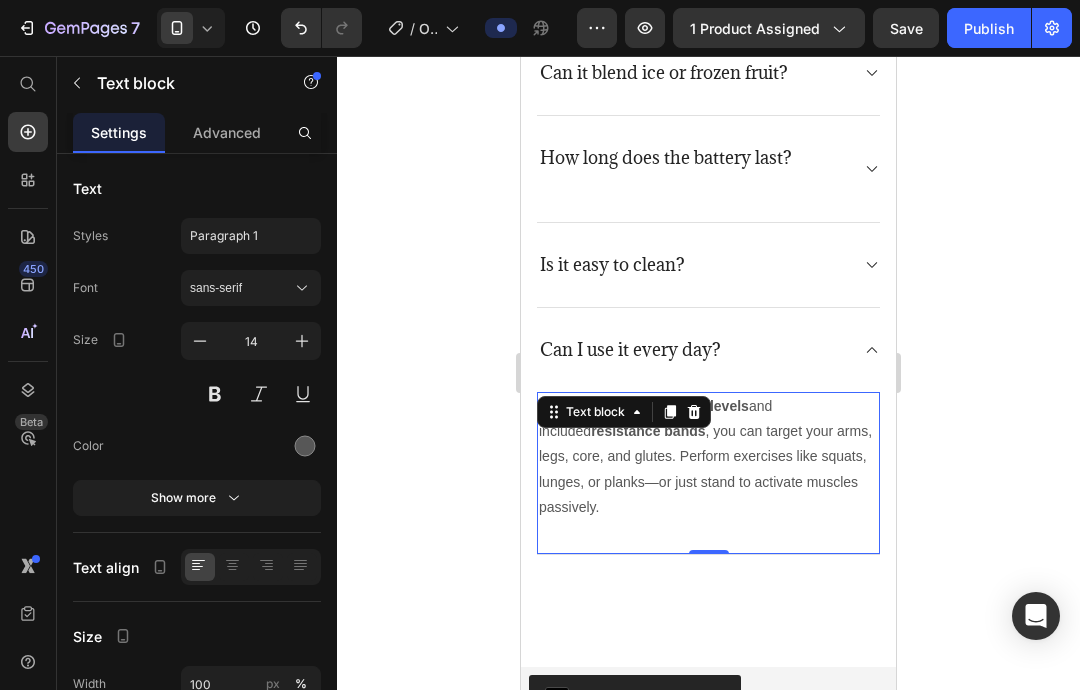 click on "Absolutely. With  120 speed levels  and included  resistance bands , you can target your arms, legs, core, and glutes. Perform exercises like squats, lunges, or planks—or just stand to activate muscles passively." at bounding box center (708, 457) 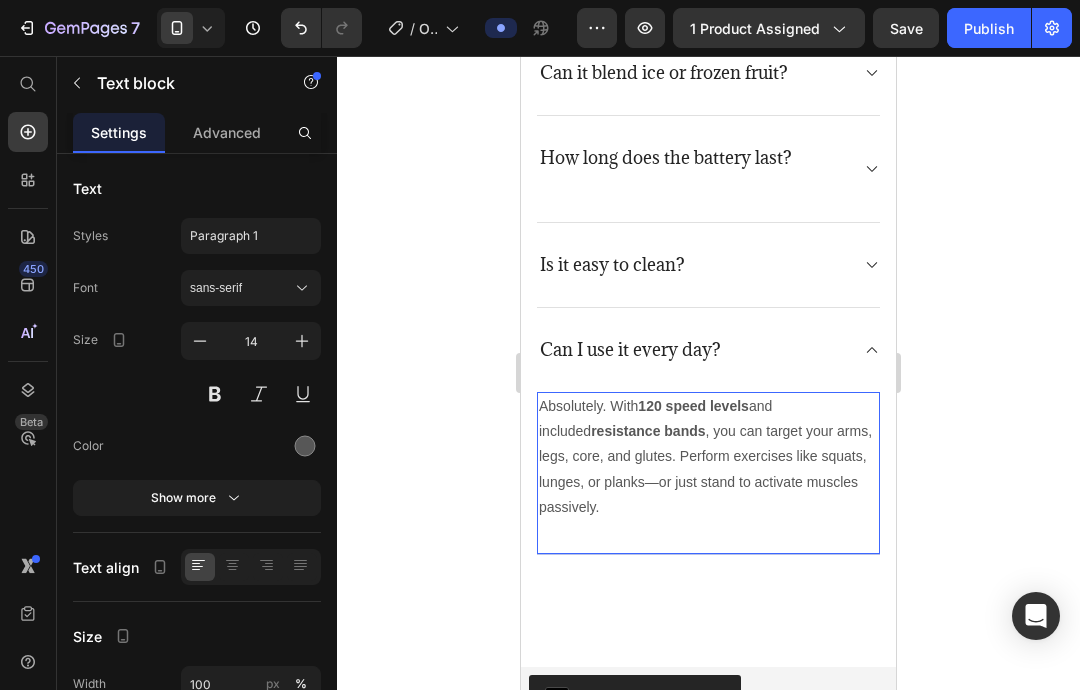 click on "Absolutely. With  120 speed levels  and included  resistance bands , you can target your arms, legs, core, and glutes. Perform exercises like squats, lunges, or planks—or just stand to activate muscles passively." at bounding box center (708, 457) 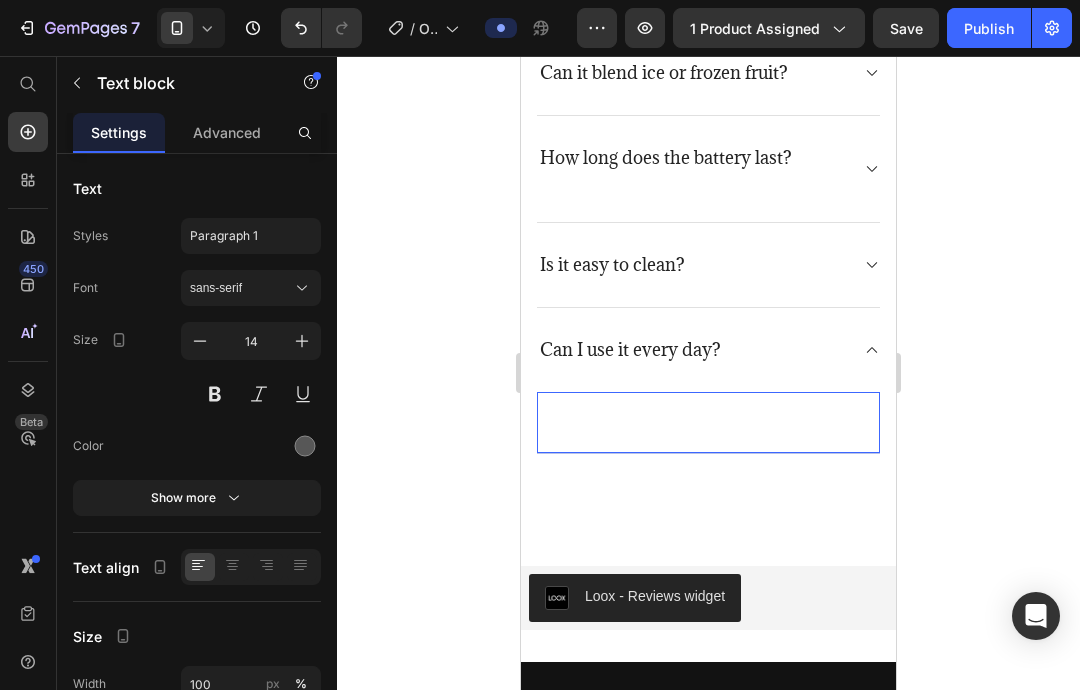 type 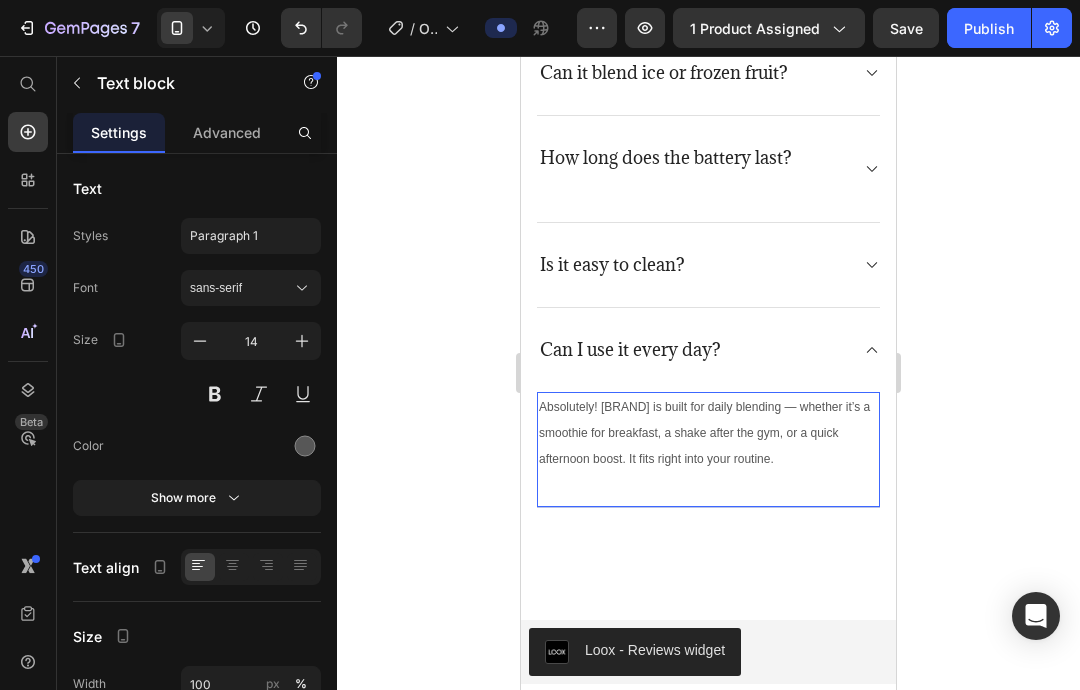 click 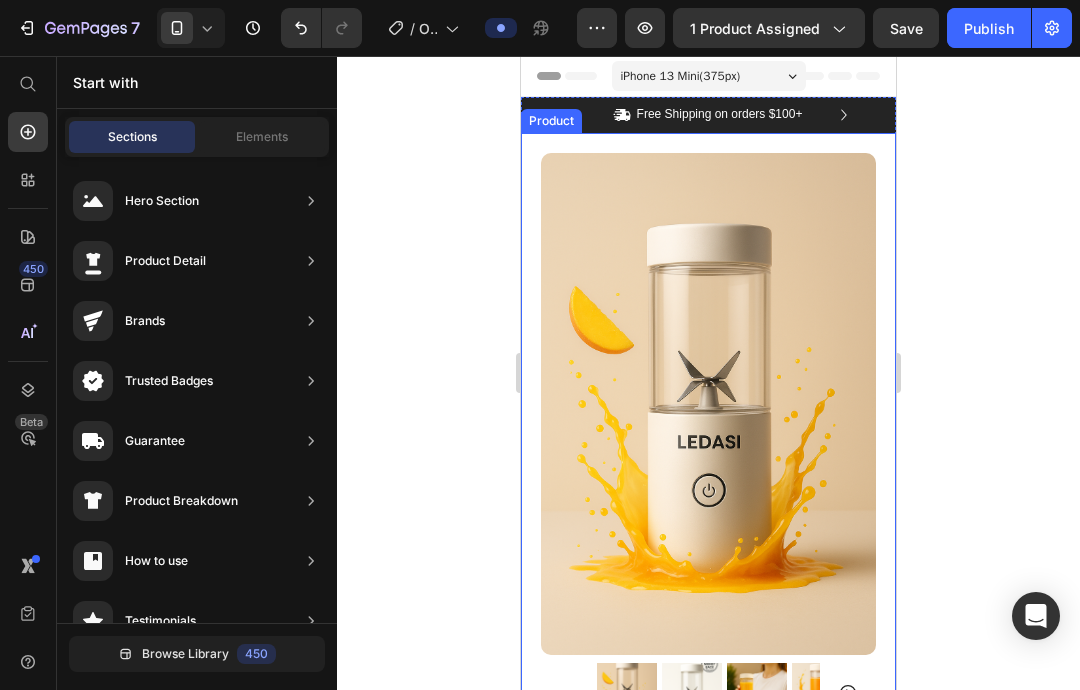 scroll, scrollTop: 0, scrollLeft: 0, axis: both 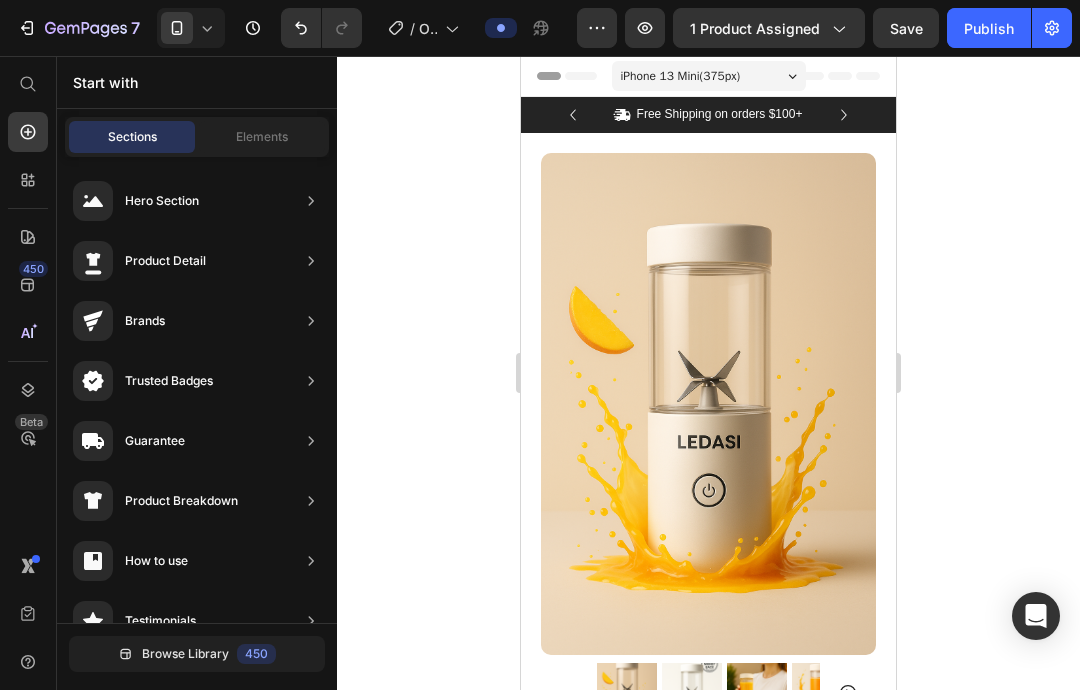 click 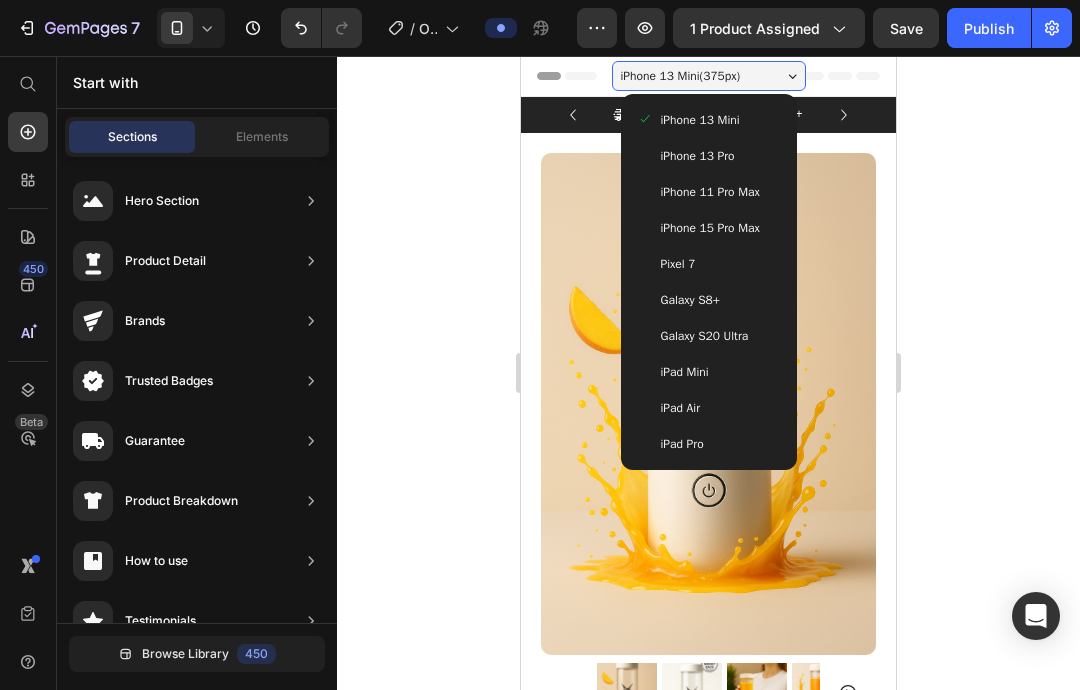 click on "iPhone 15 Pro Max" at bounding box center (710, 228) 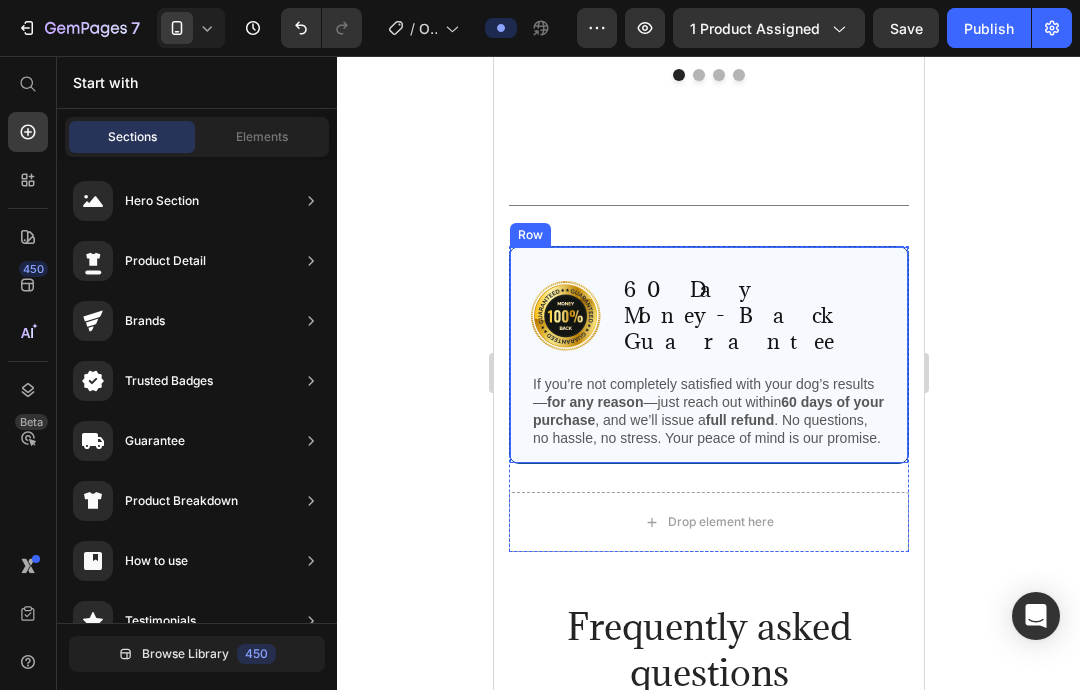 scroll, scrollTop: 5299, scrollLeft: 0, axis: vertical 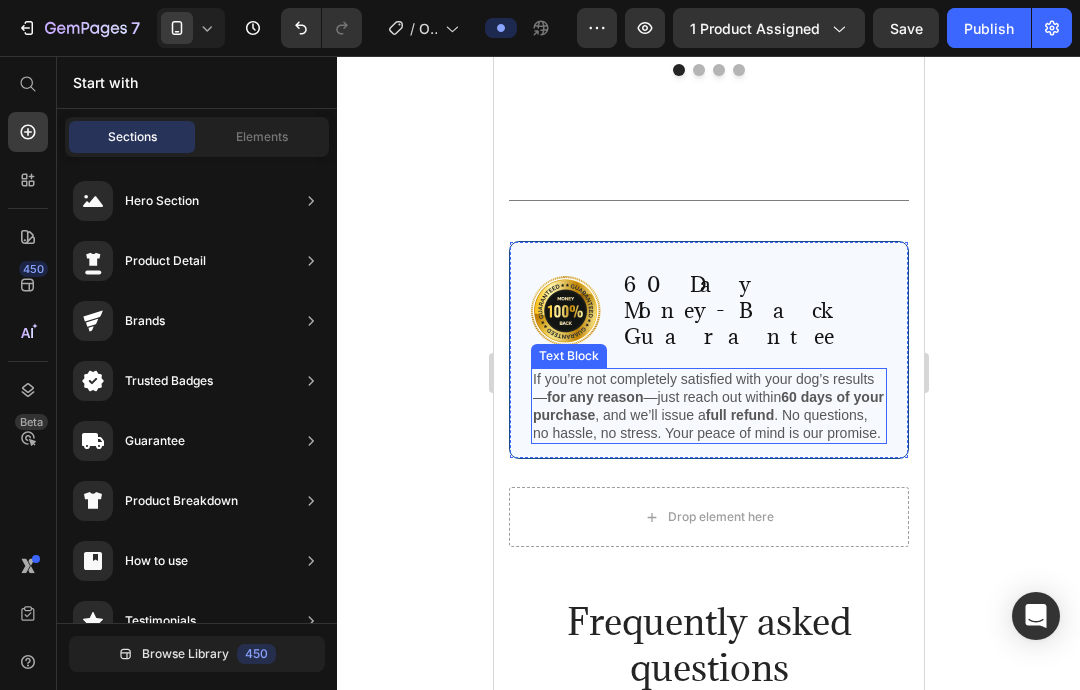 click on "If you’re not completely satisfied with your dog’s results— for any reason —just reach out within  60 days of your purchase , and we’ll issue a  full refund . No questions, no hassle, no stress. Your peace of mind is our promise." at bounding box center (708, 406) 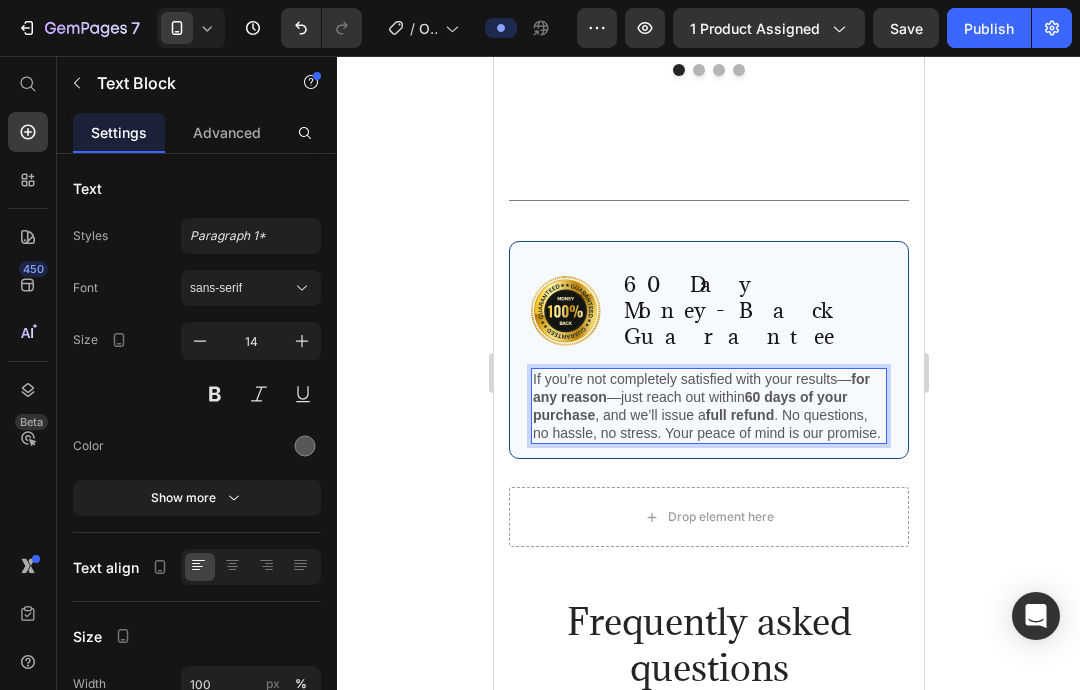 click on "7   /  Optimized Landing Page Template Preview 1 product assigned  Save   Publish  450 Beta Start with Sections Elements Hero Section Product Detail Brands Trusted Badges Guarantee Product Breakdown How to use Testimonials Compare Bundle FAQs Social Proof Brand Story Product List Collection Blog List Contact Sticky Add to Cart Custom Footer Browse Library 450 Layout
Row
Row
Row
Row Text
Heading
Text Block Button
Button
Button
Sticky Back to top Media
Image Image" at bounding box center (540, 0) 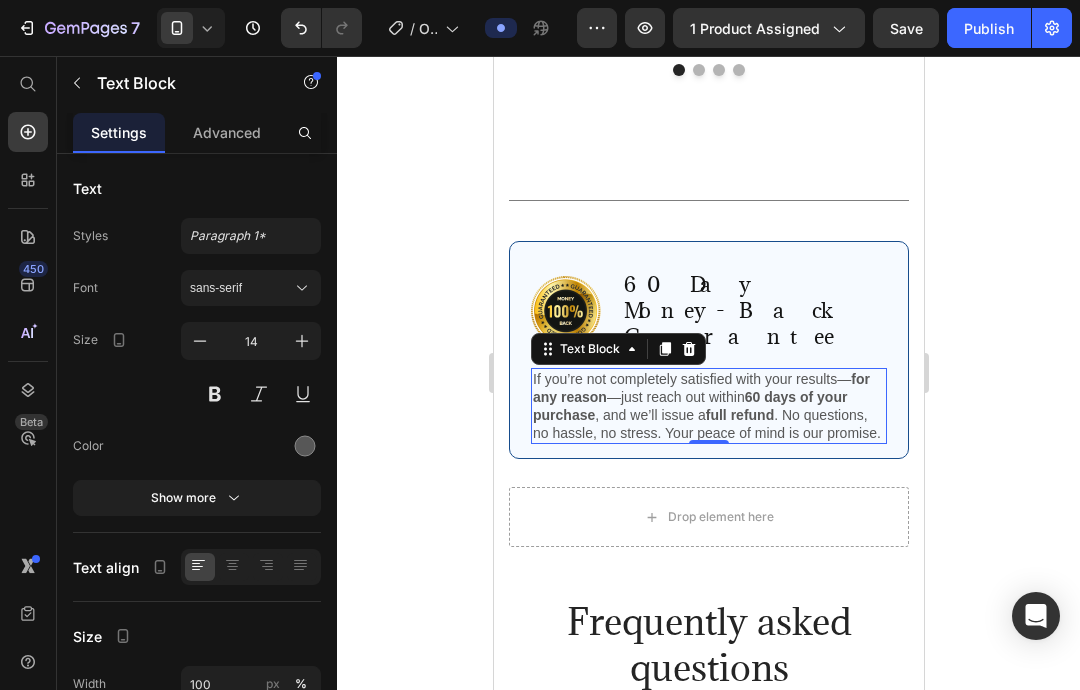 click 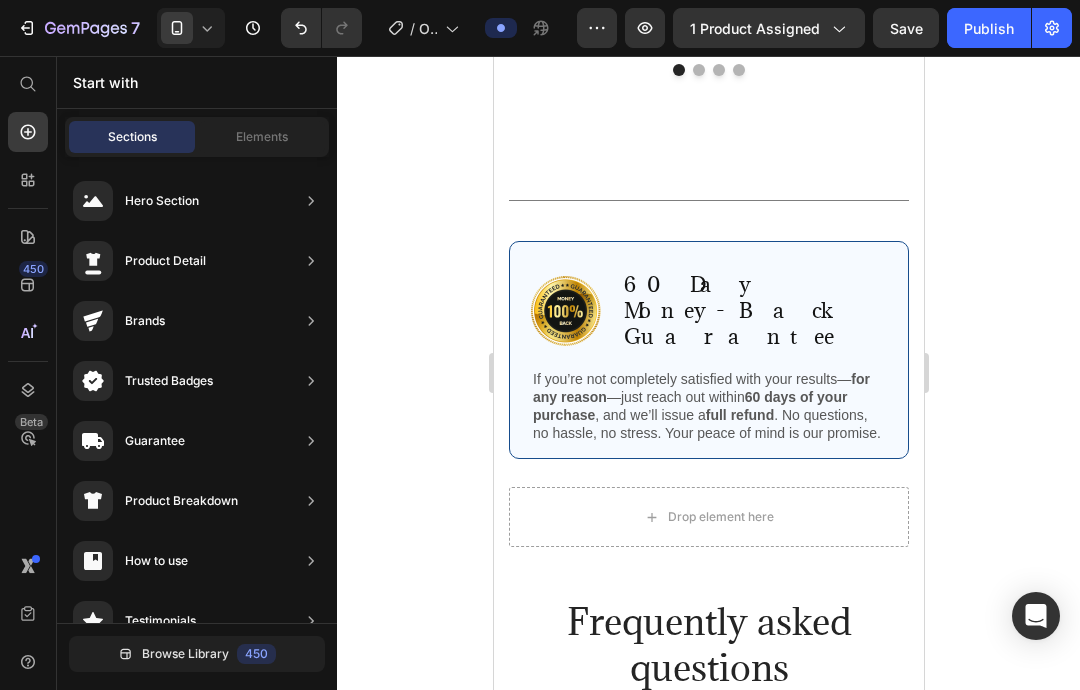 click on "7   /  Optimized Landing Page Template Preview 1 product assigned  Save   Publish  450 Beta Start with Sections Elements Hero Section Product Detail Brands Trusted Badges Guarantee Product Breakdown How to use Testimonials Compare Bundle FAQs Social Proof Brand Story Product List Collection Blog List Contact Sticky Add to Cart Custom Footer Browse Library 450 Layout
Row
Row
Row
Row Text
Heading
Text Block Button
Button
Button
Sticky Back to top Media
Image Image" at bounding box center (540, 0) 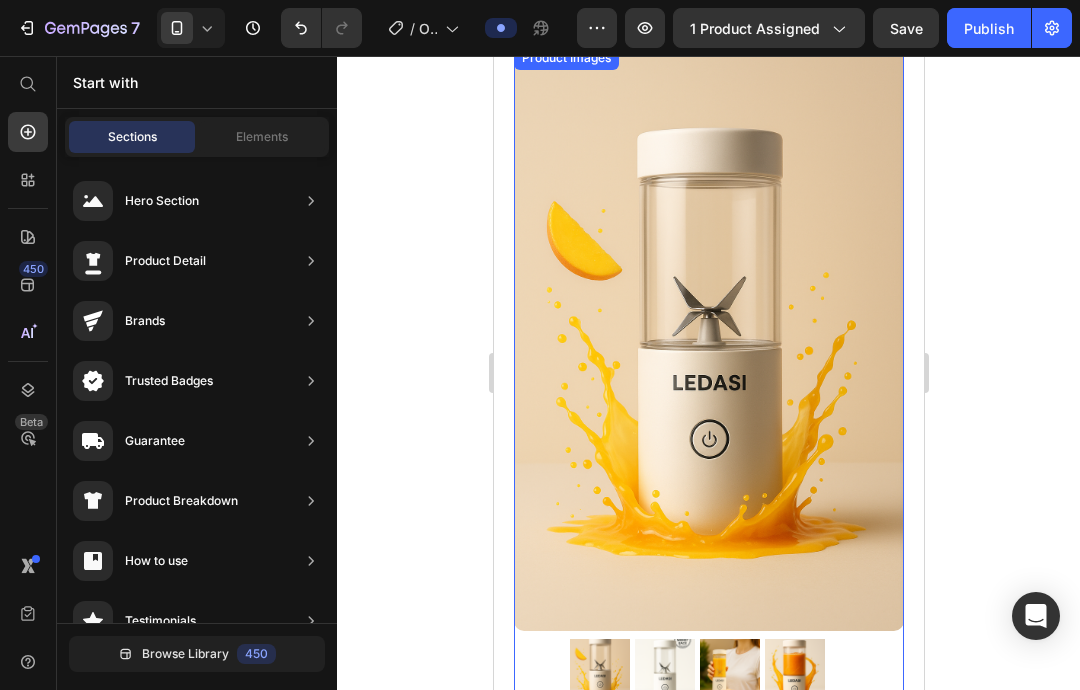 scroll, scrollTop: 144, scrollLeft: 0, axis: vertical 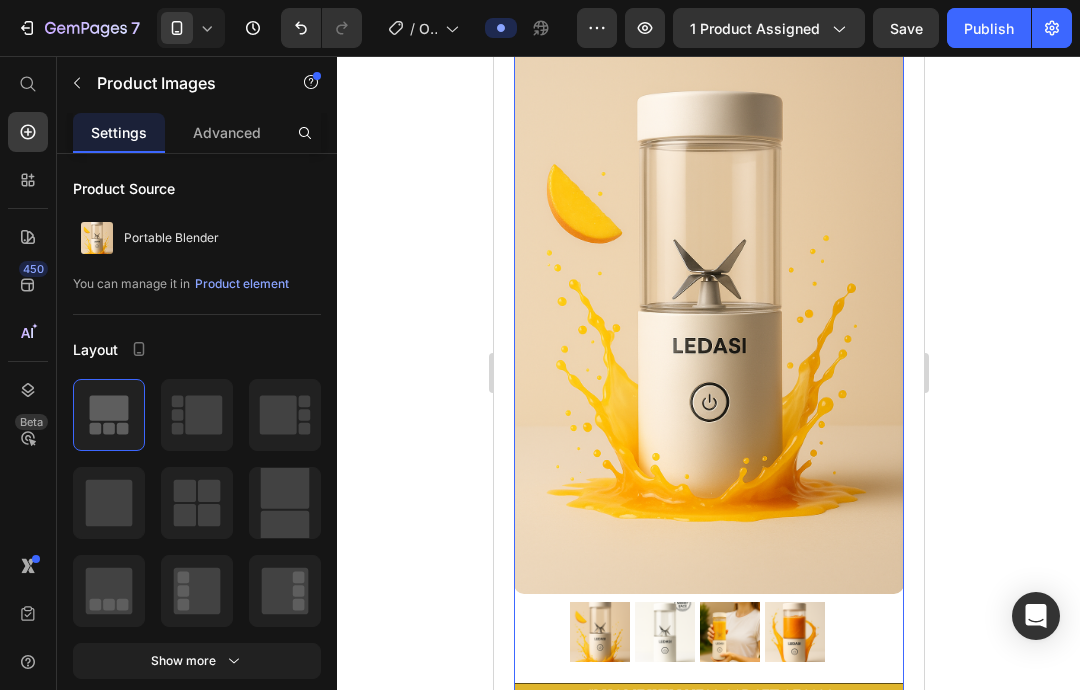 click at bounding box center [664, 632] 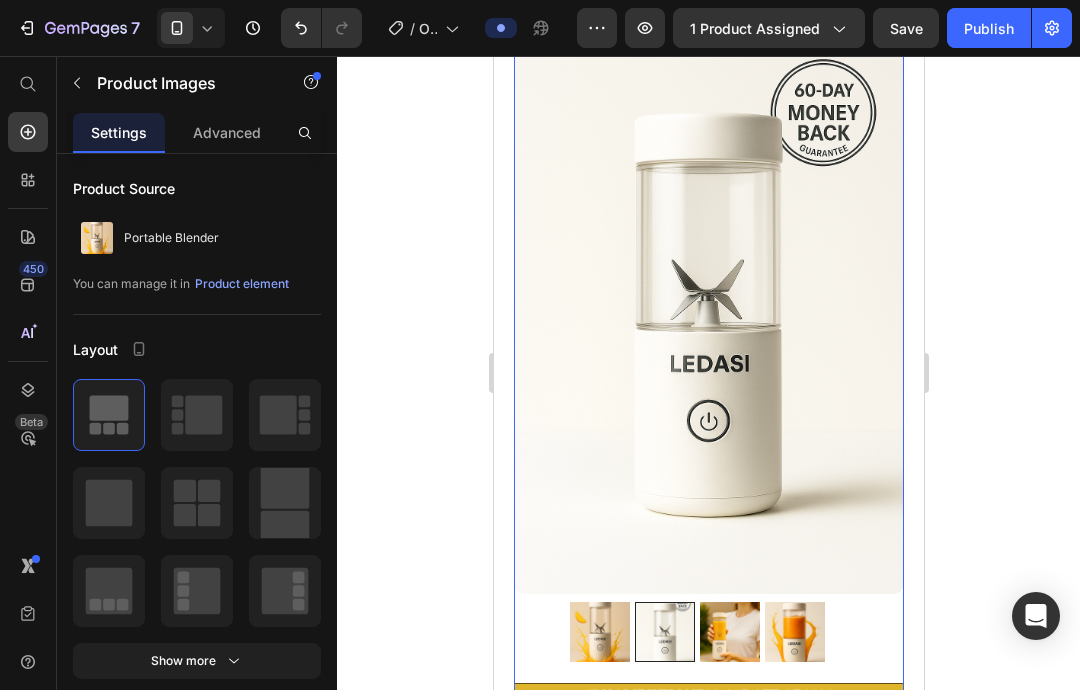 click at bounding box center [729, 632] 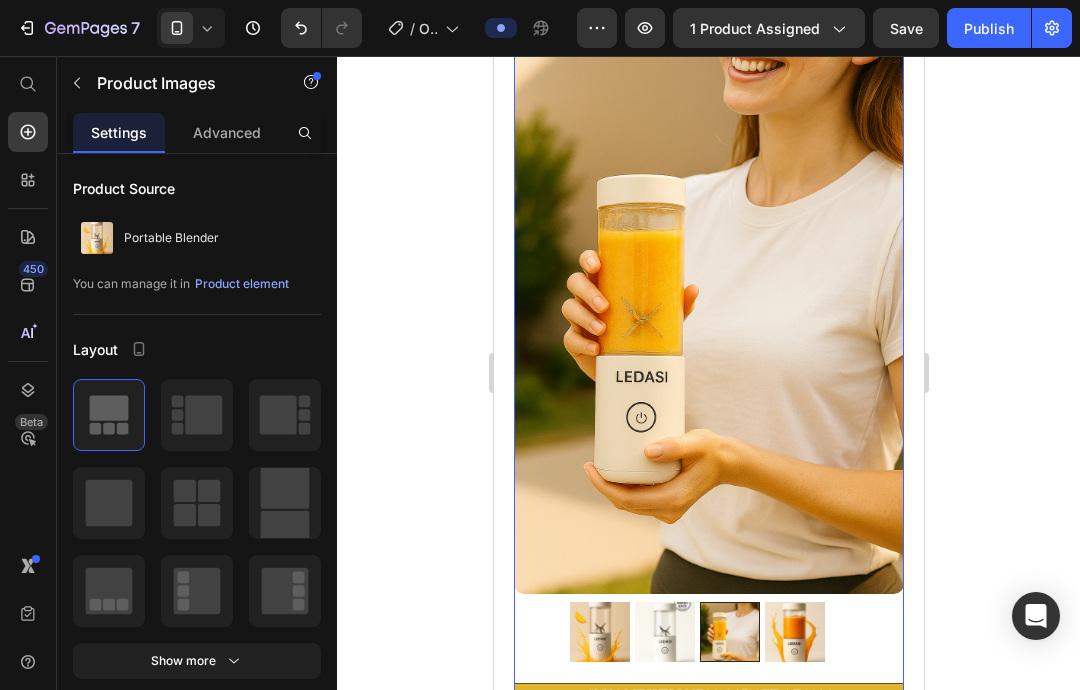 click at bounding box center [794, 632] 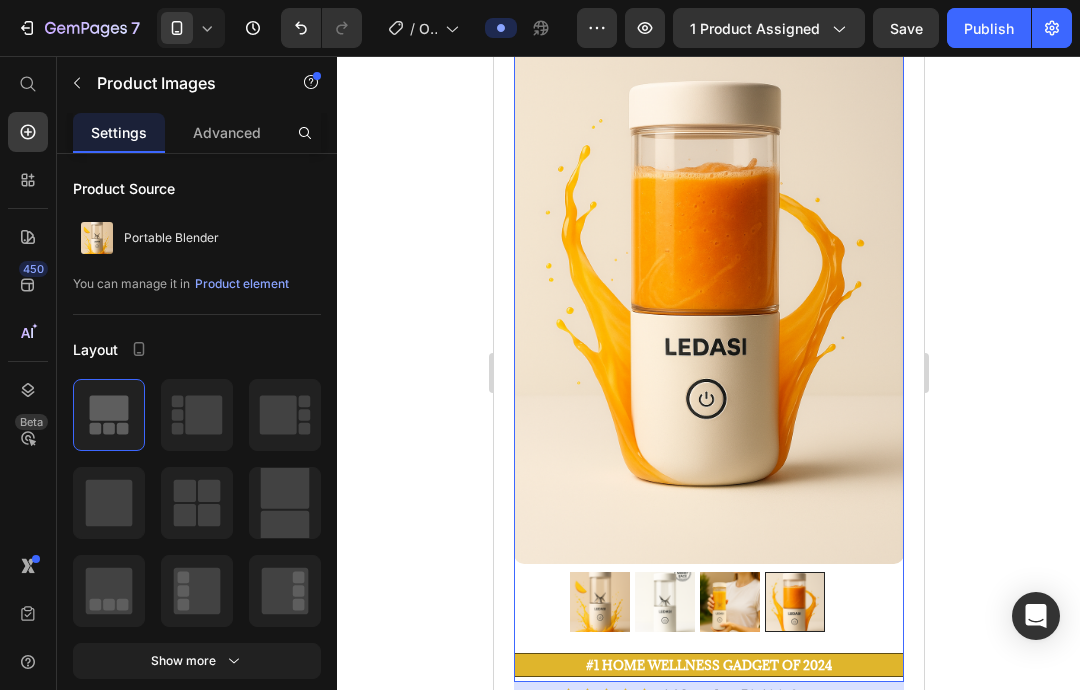 scroll, scrollTop: 85, scrollLeft: 0, axis: vertical 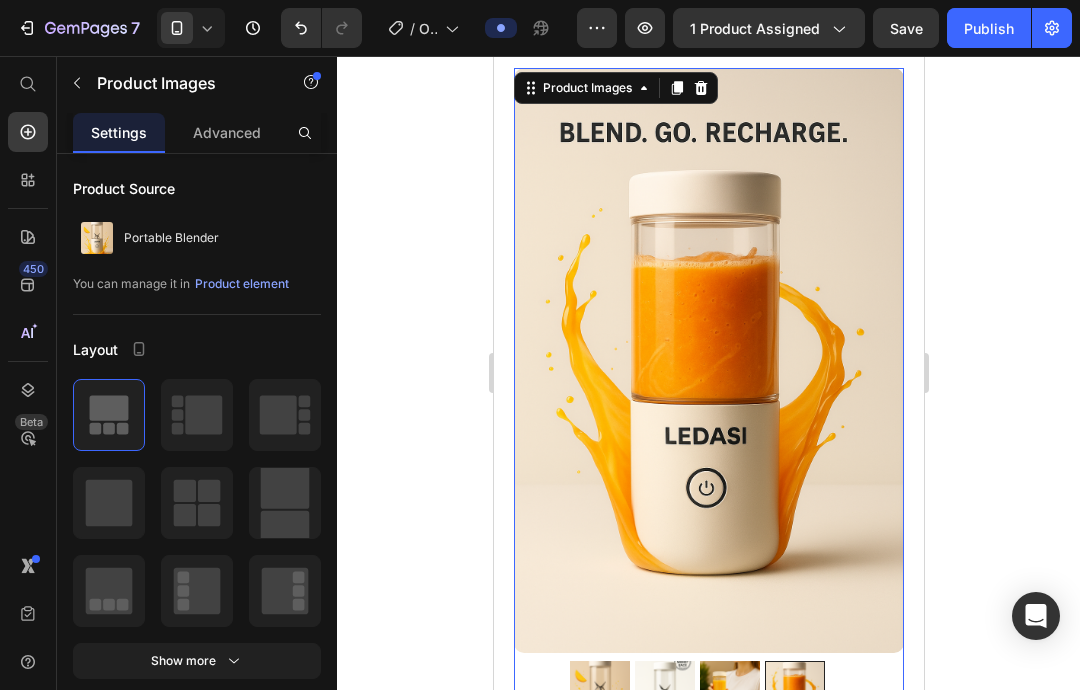 click 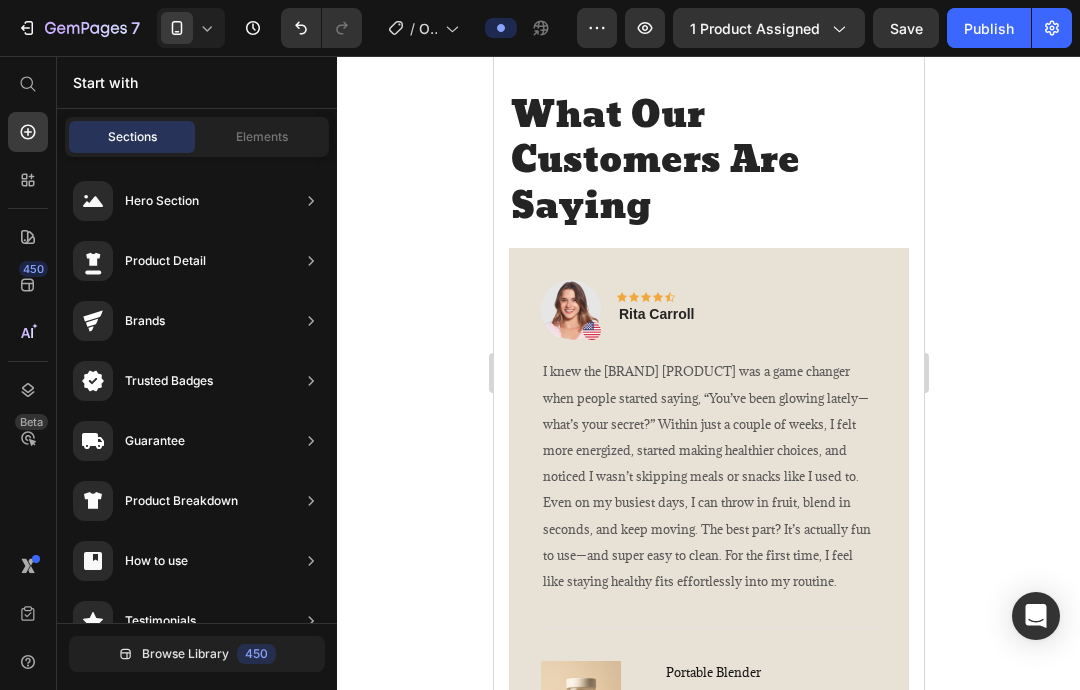 scroll, scrollTop: 3270, scrollLeft: 0, axis: vertical 